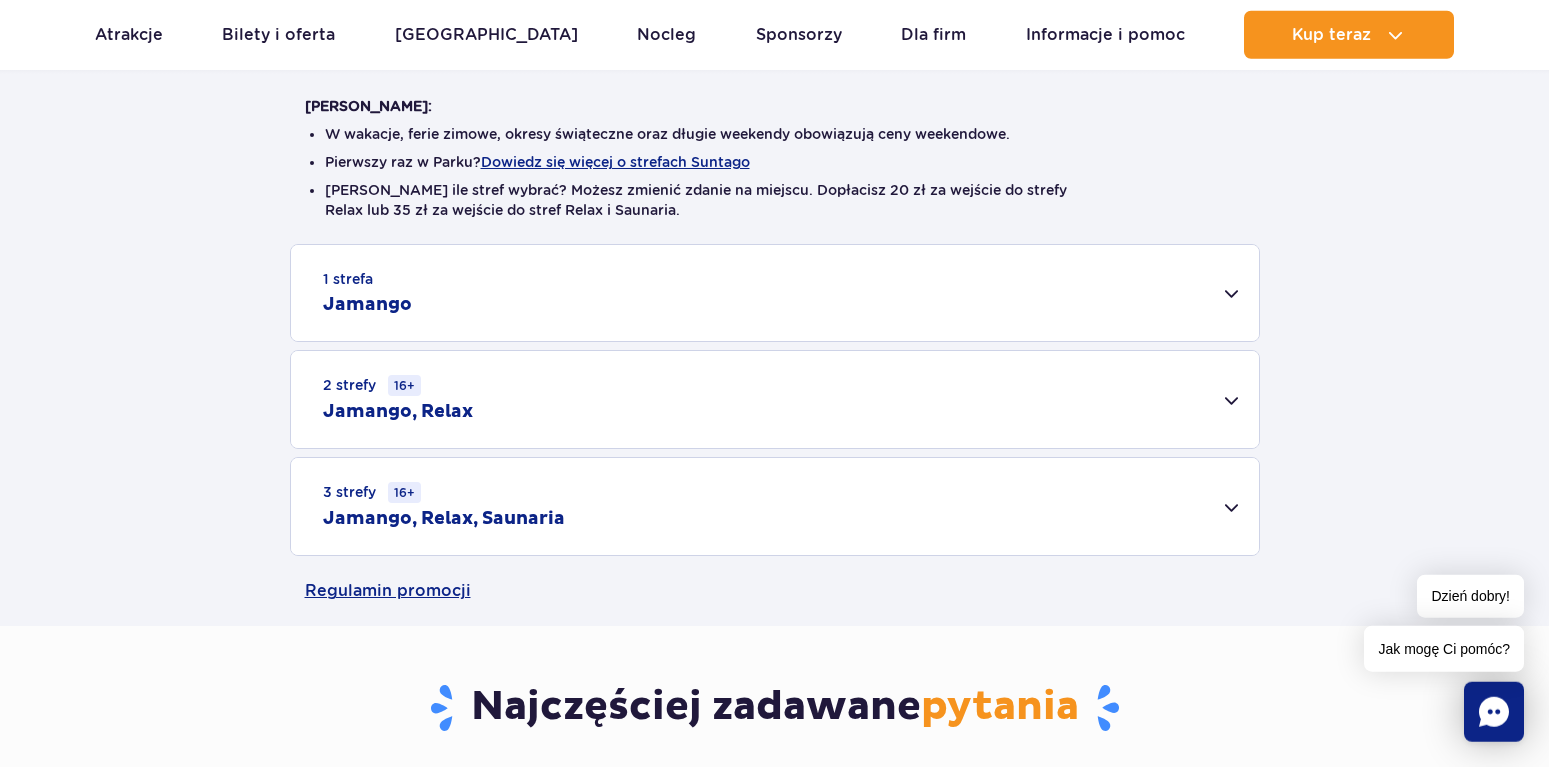 scroll, scrollTop: 510, scrollLeft: 0, axis: vertical 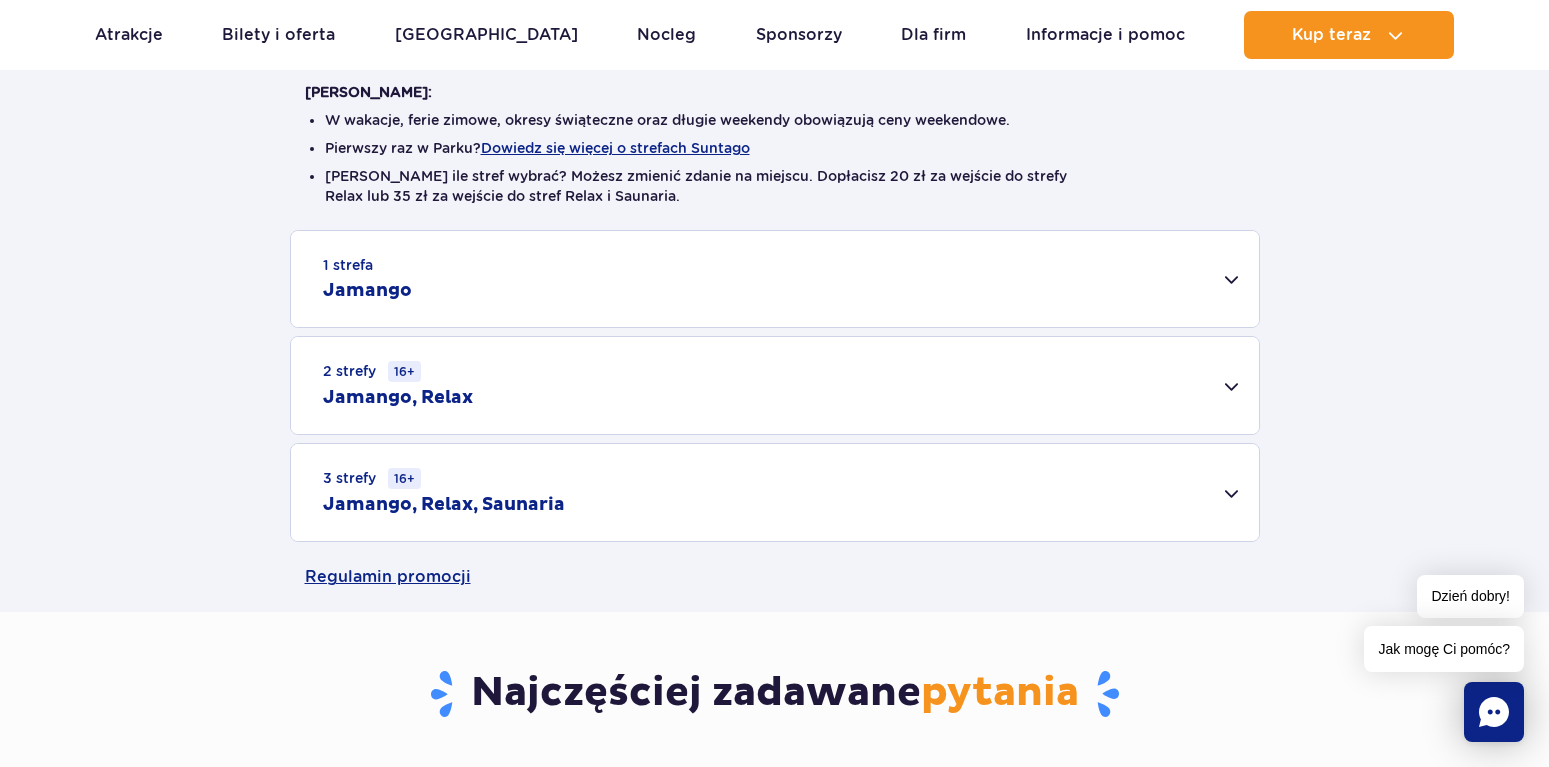 click on "1 strefa
Jamango" at bounding box center (775, 279) 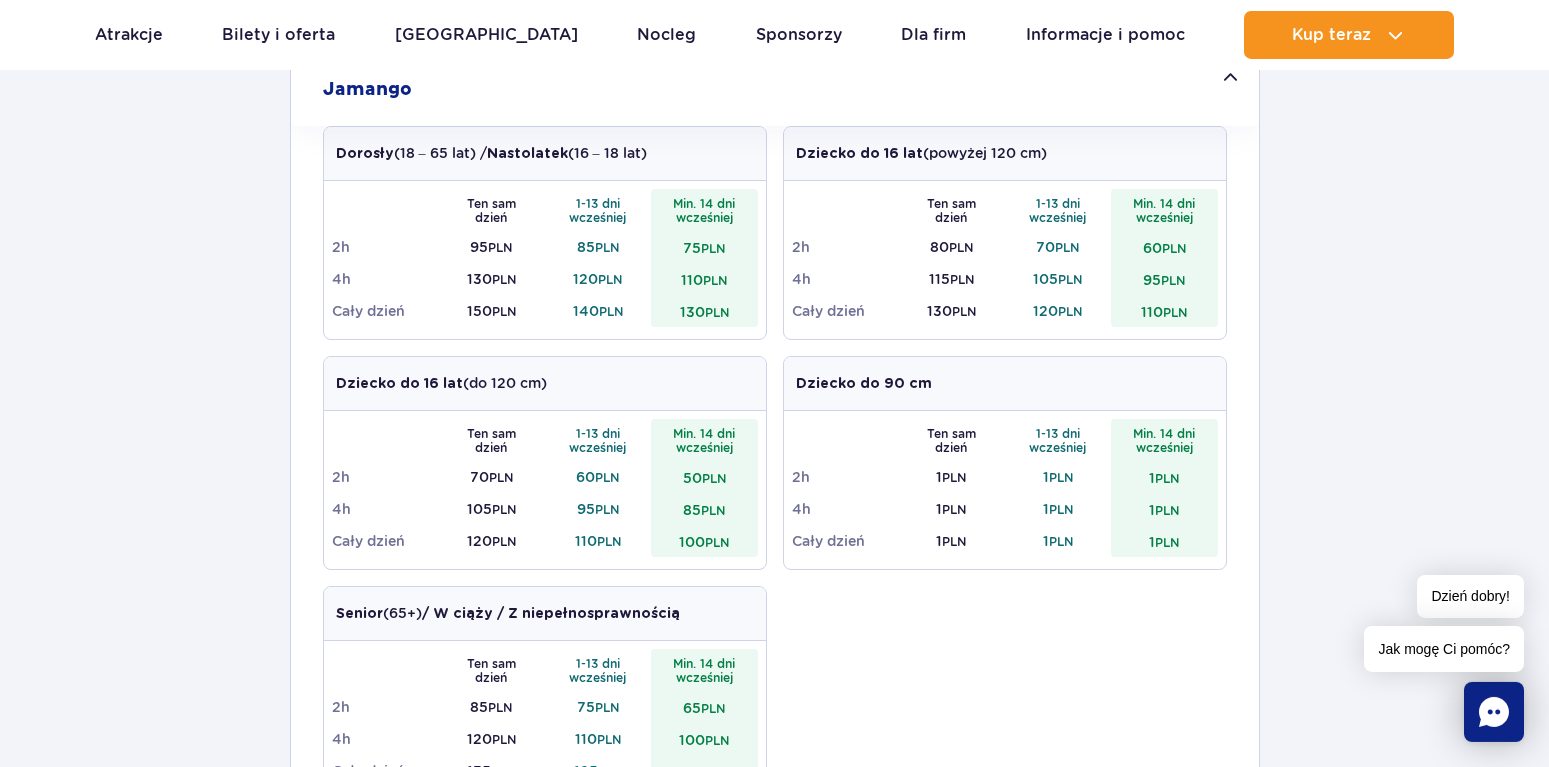 scroll, scrollTop: 714, scrollLeft: 0, axis: vertical 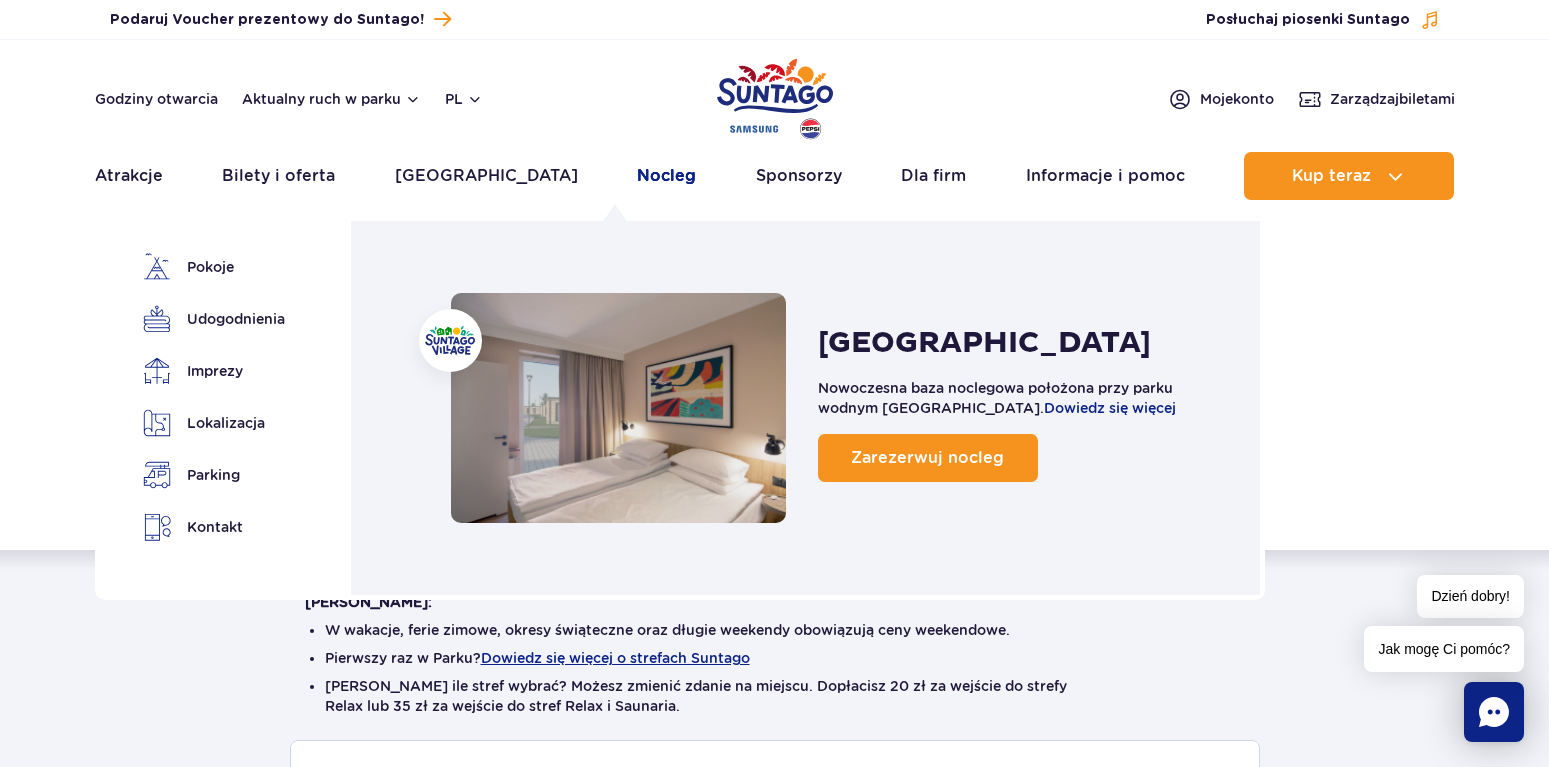 click on "Nocleg" at bounding box center [666, 176] 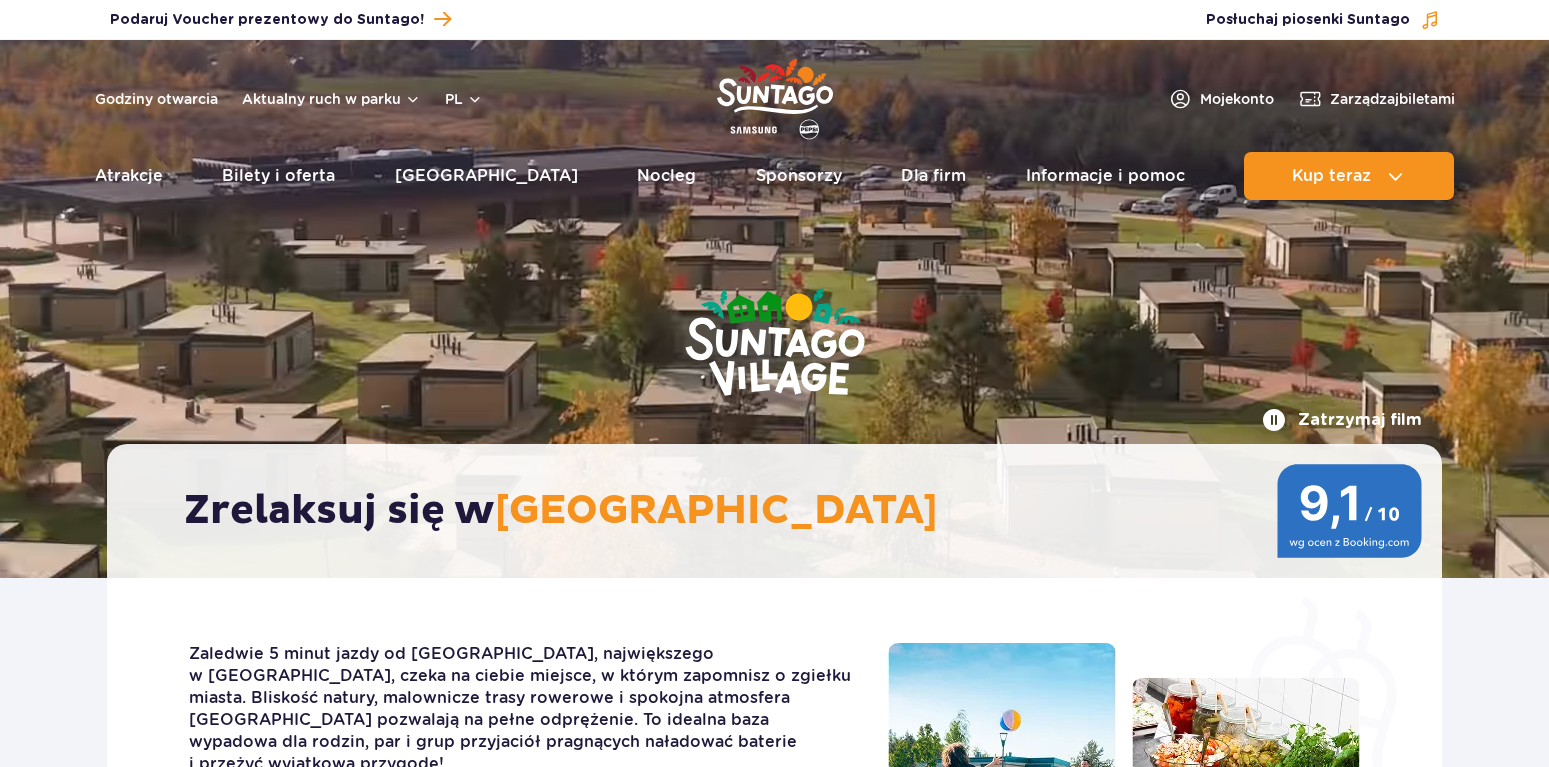scroll, scrollTop: 0, scrollLeft: 0, axis: both 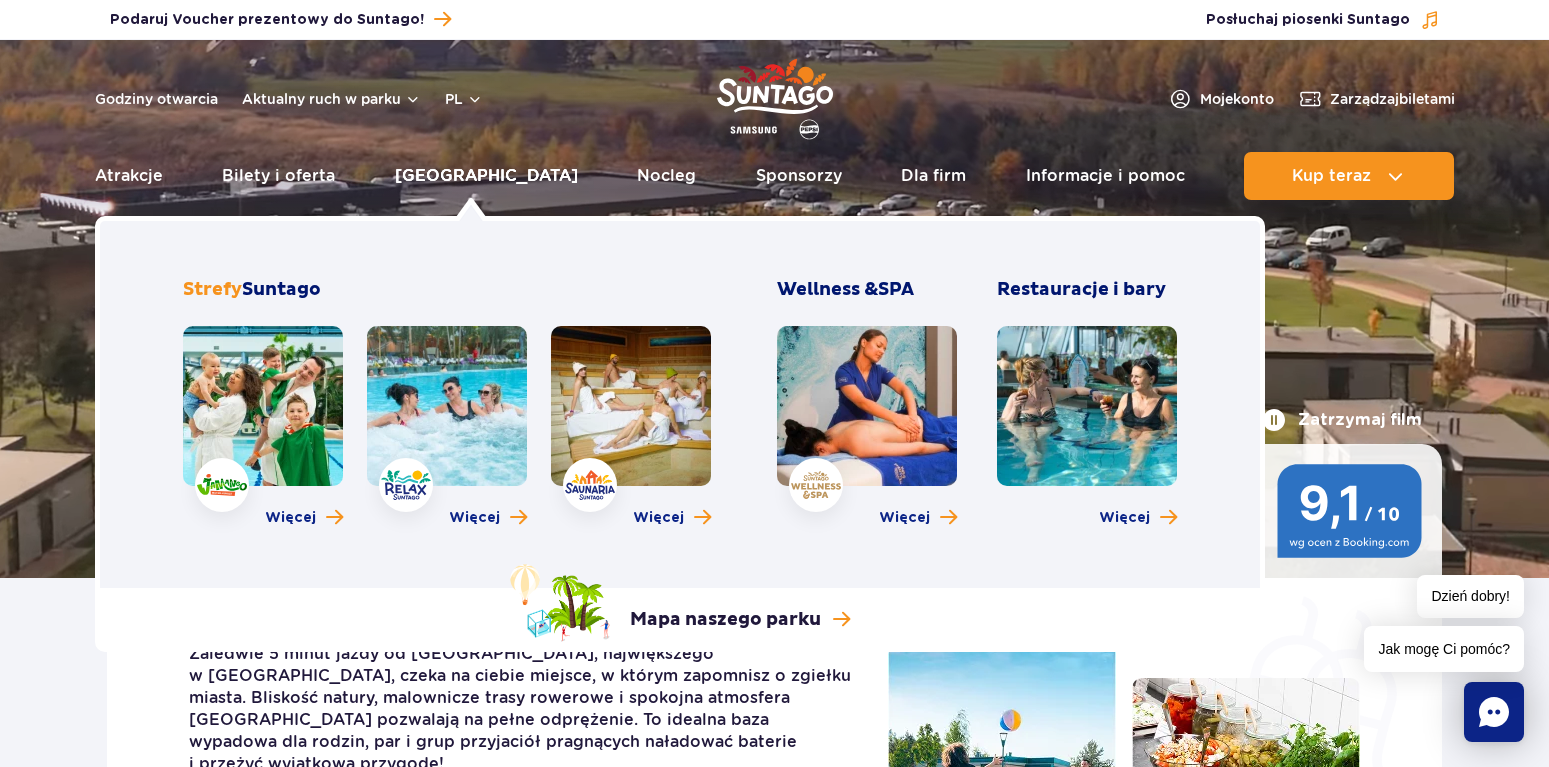 click on "[GEOGRAPHIC_DATA]" at bounding box center [486, 176] 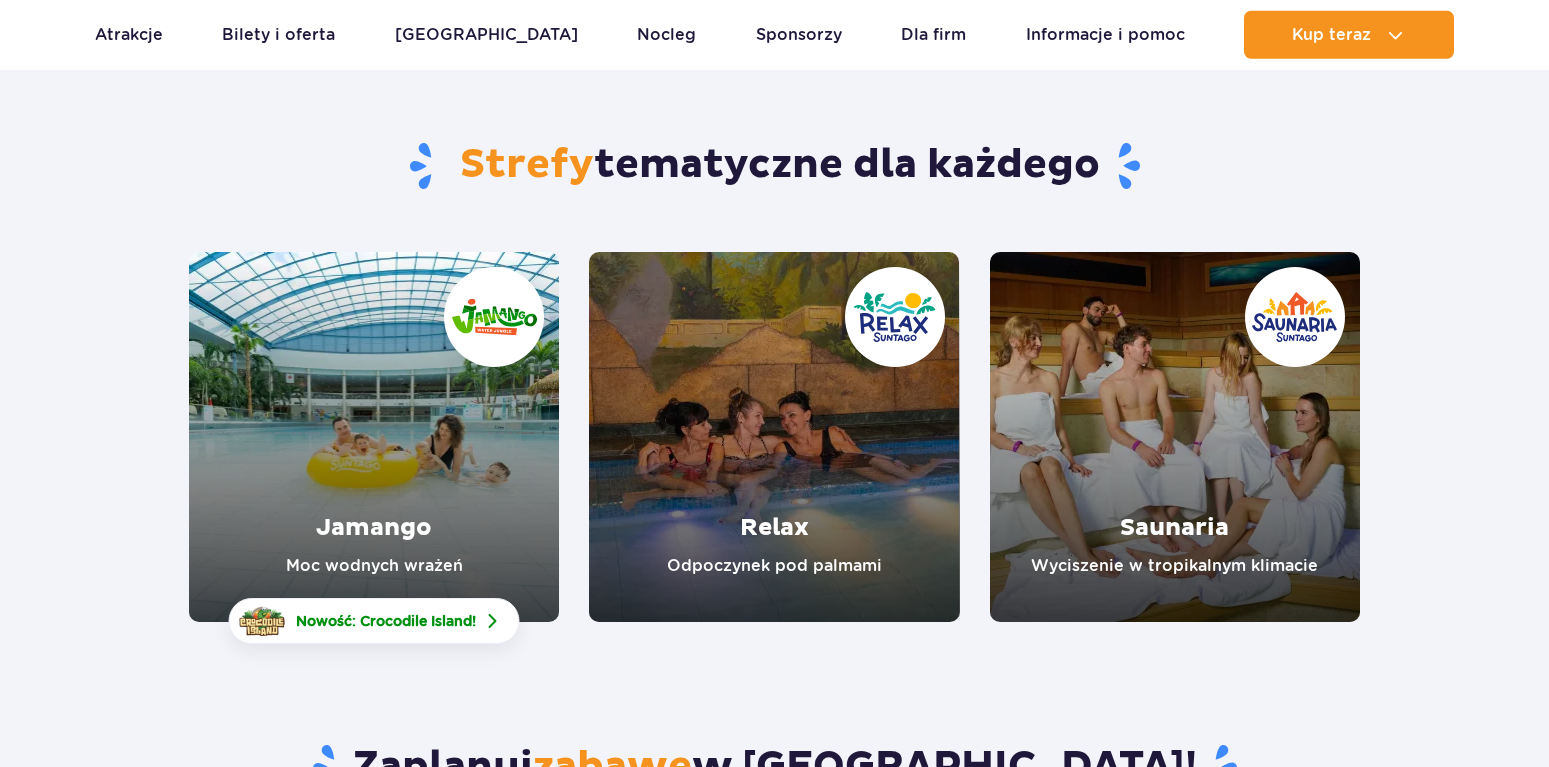 scroll, scrollTop: 306, scrollLeft: 0, axis: vertical 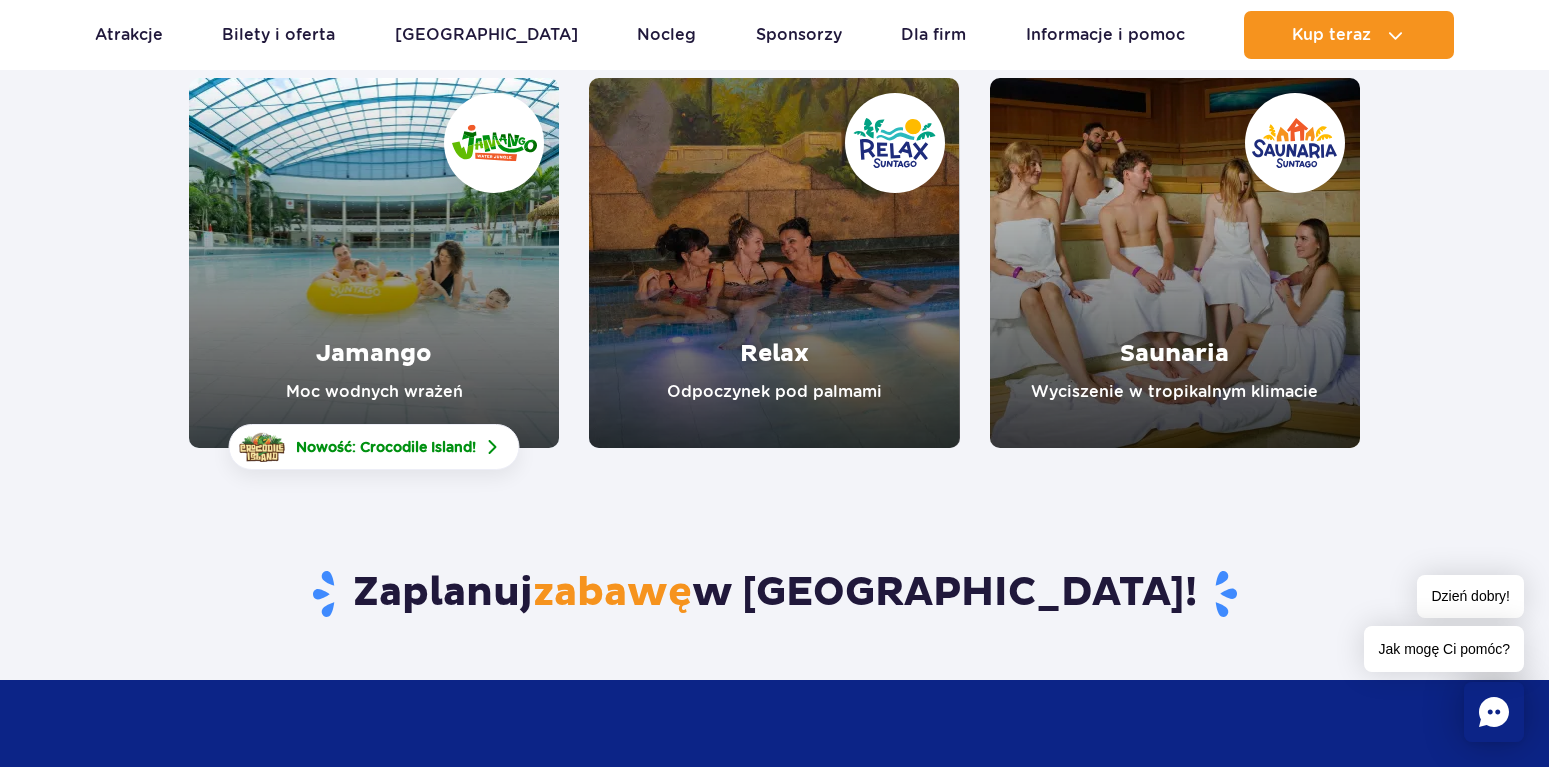click at bounding box center [374, 263] 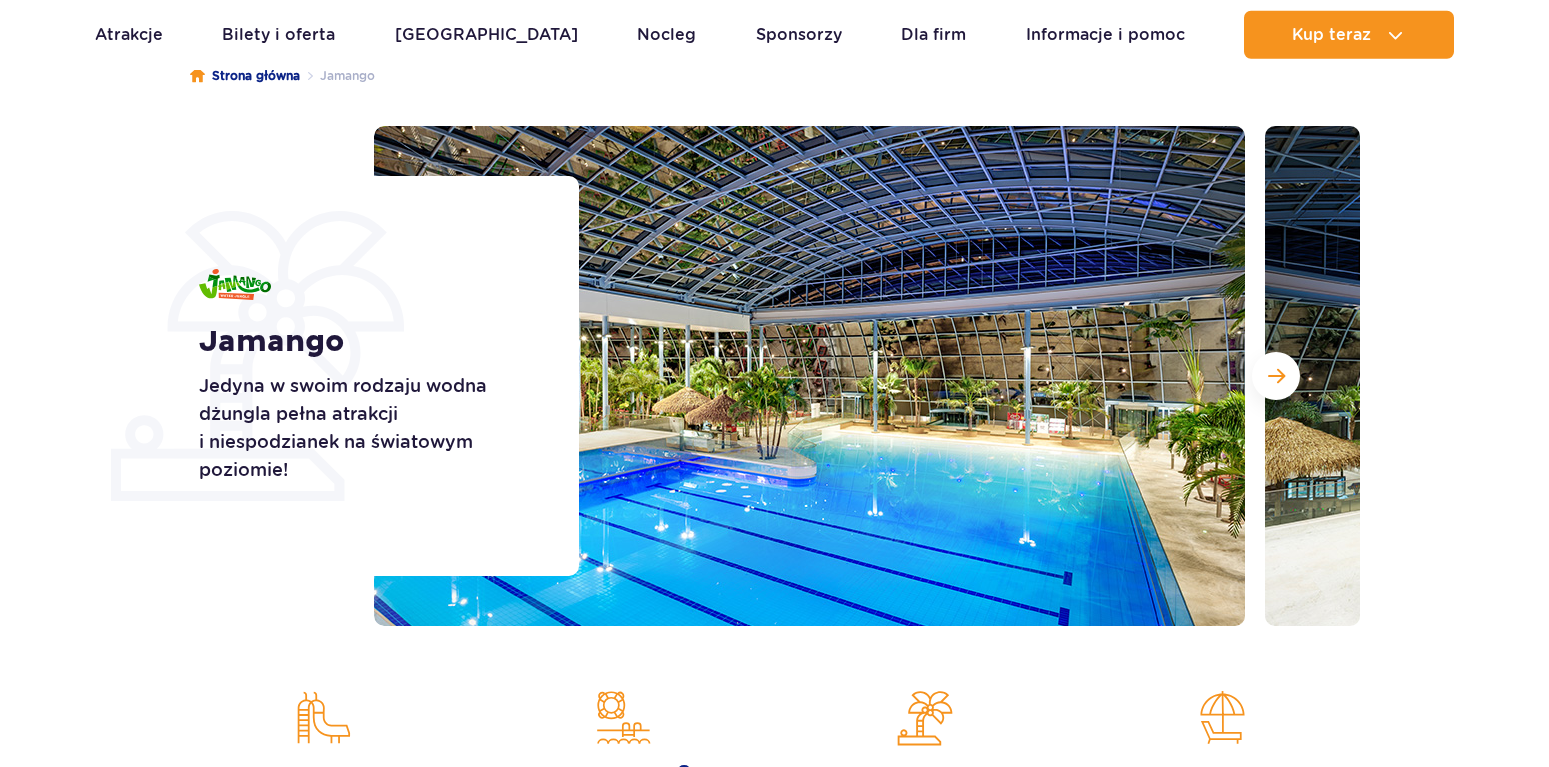 scroll, scrollTop: 204, scrollLeft: 0, axis: vertical 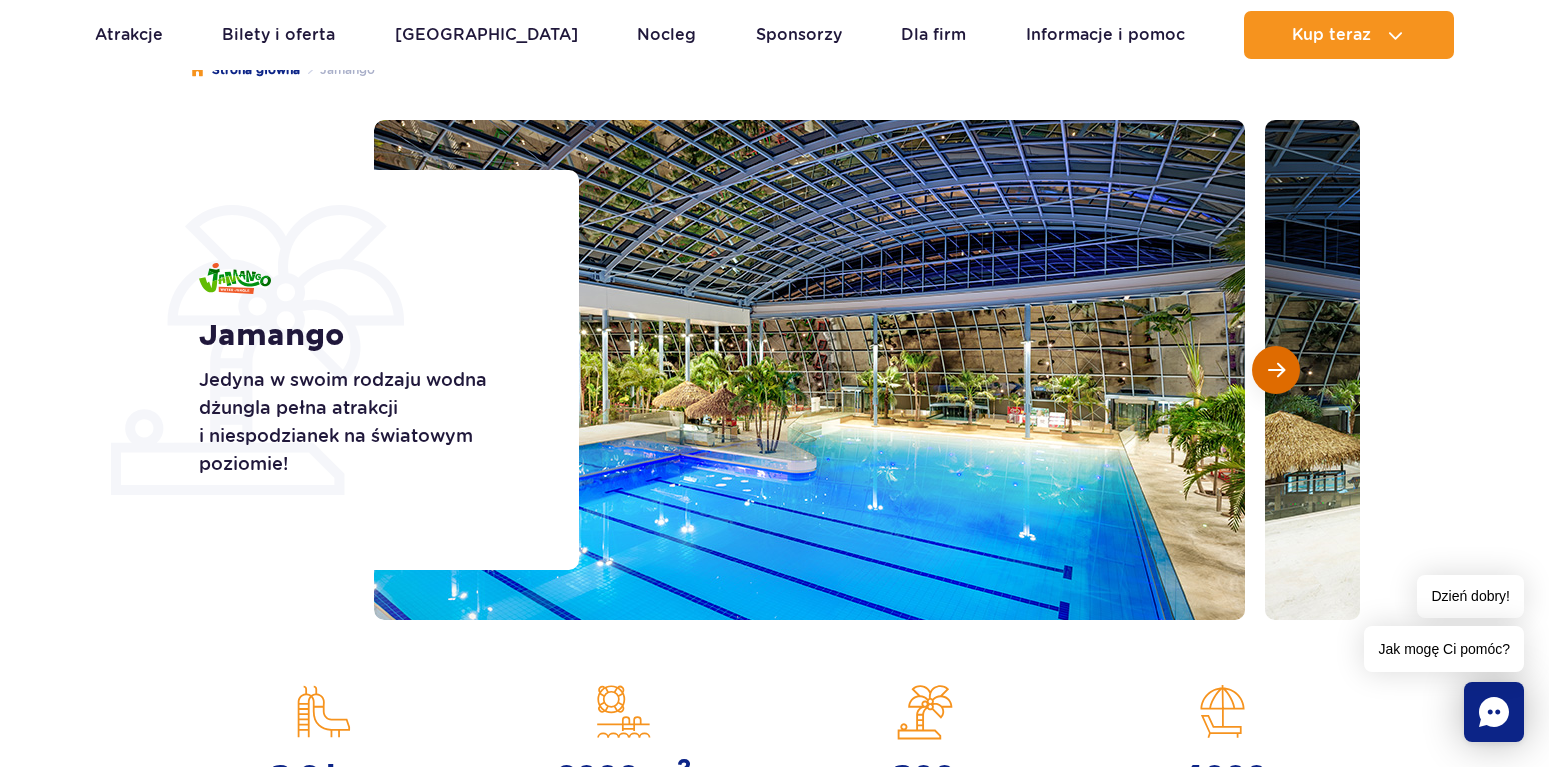 click at bounding box center [1276, 370] 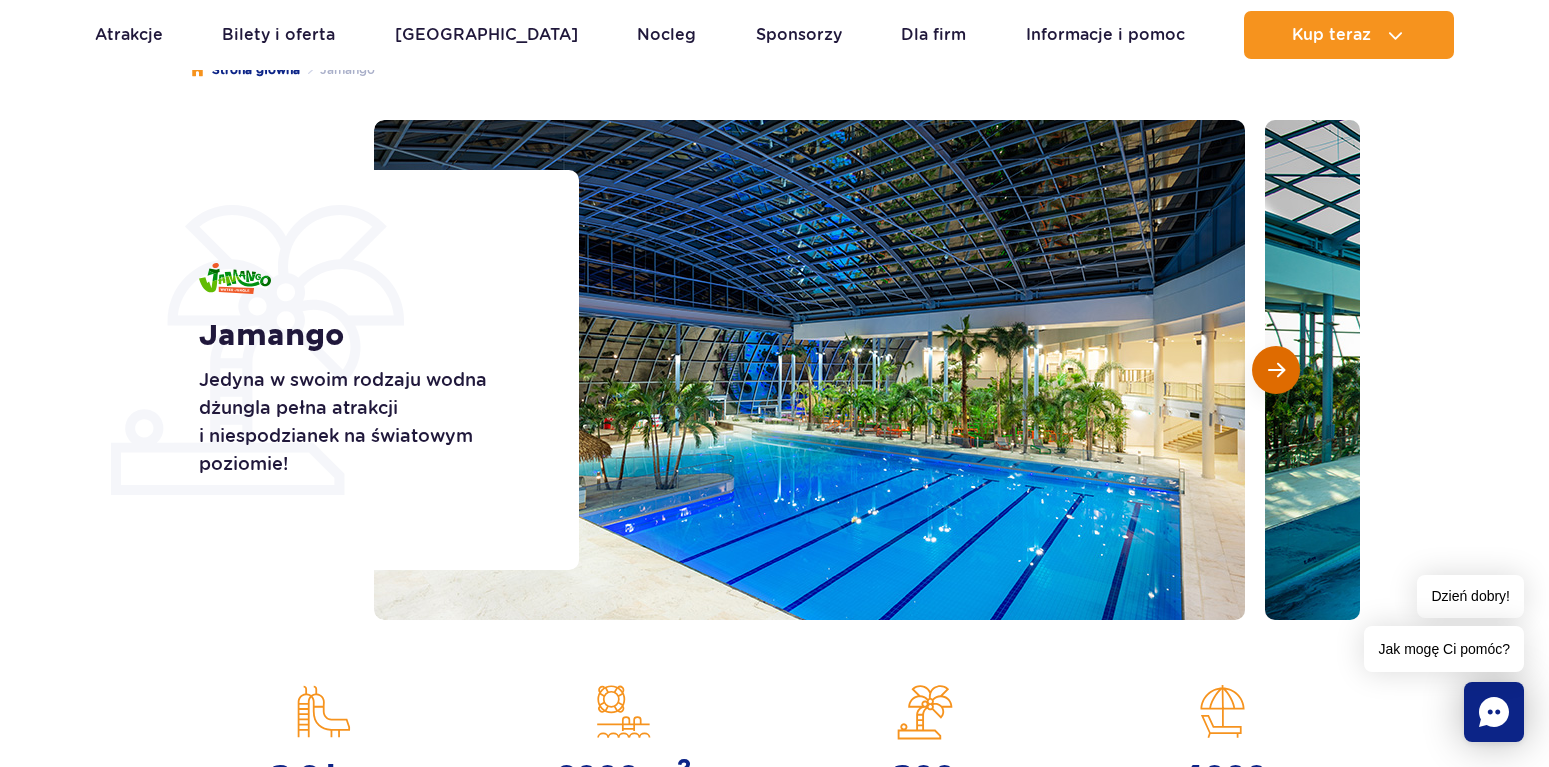 click at bounding box center (1276, 370) 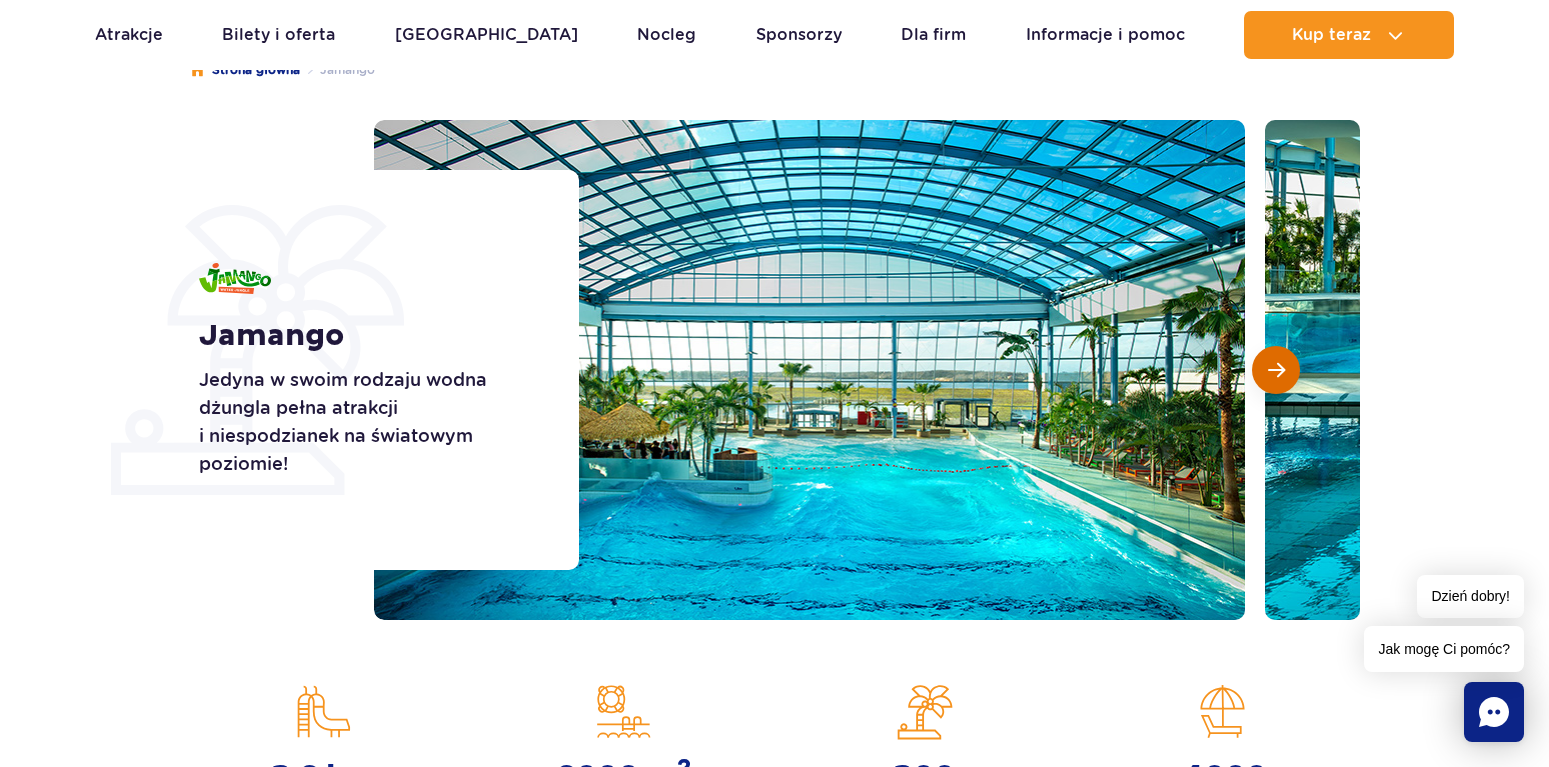 click at bounding box center [1276, 370] 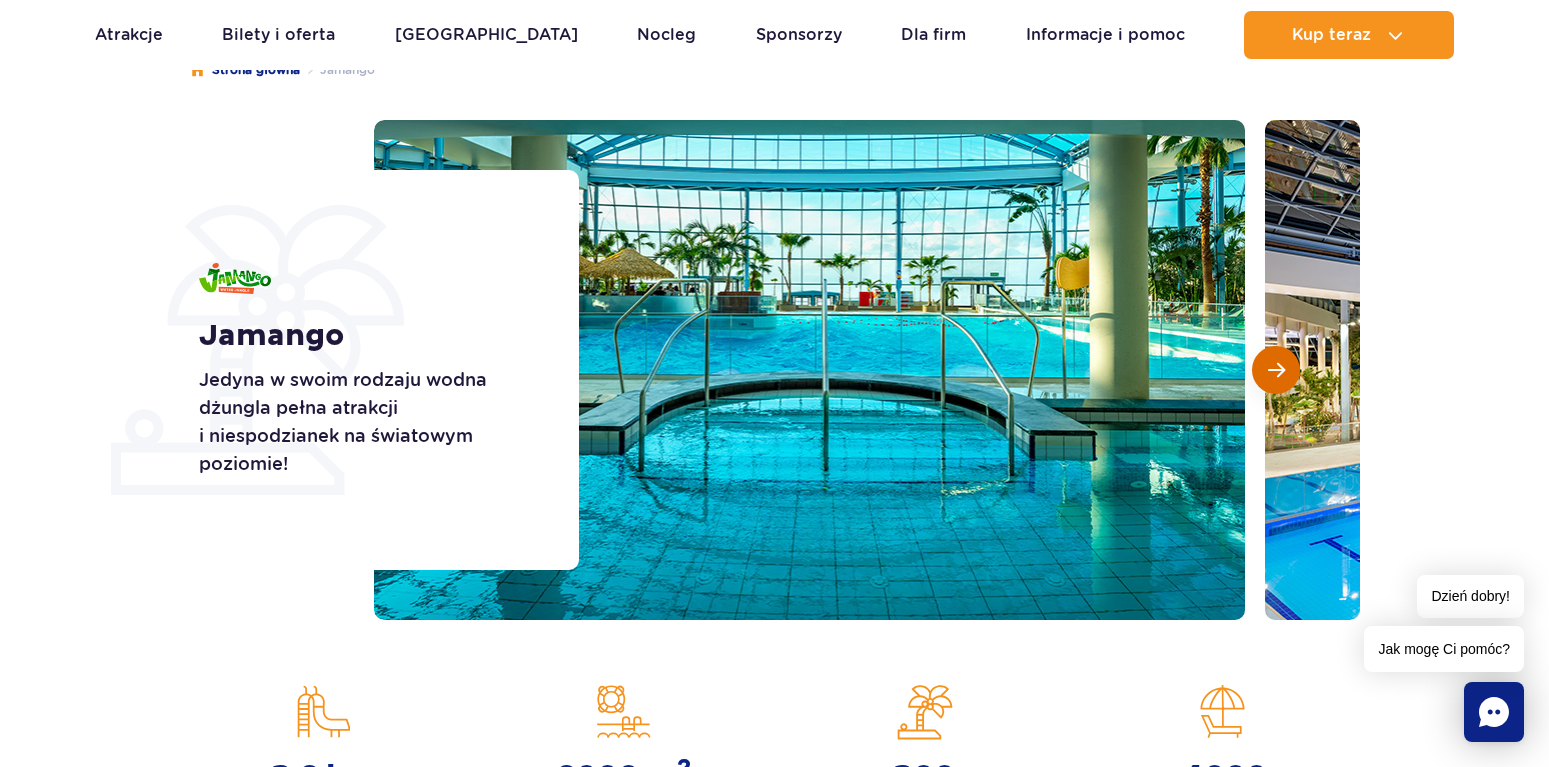 click at bounding box center [1276, 370] 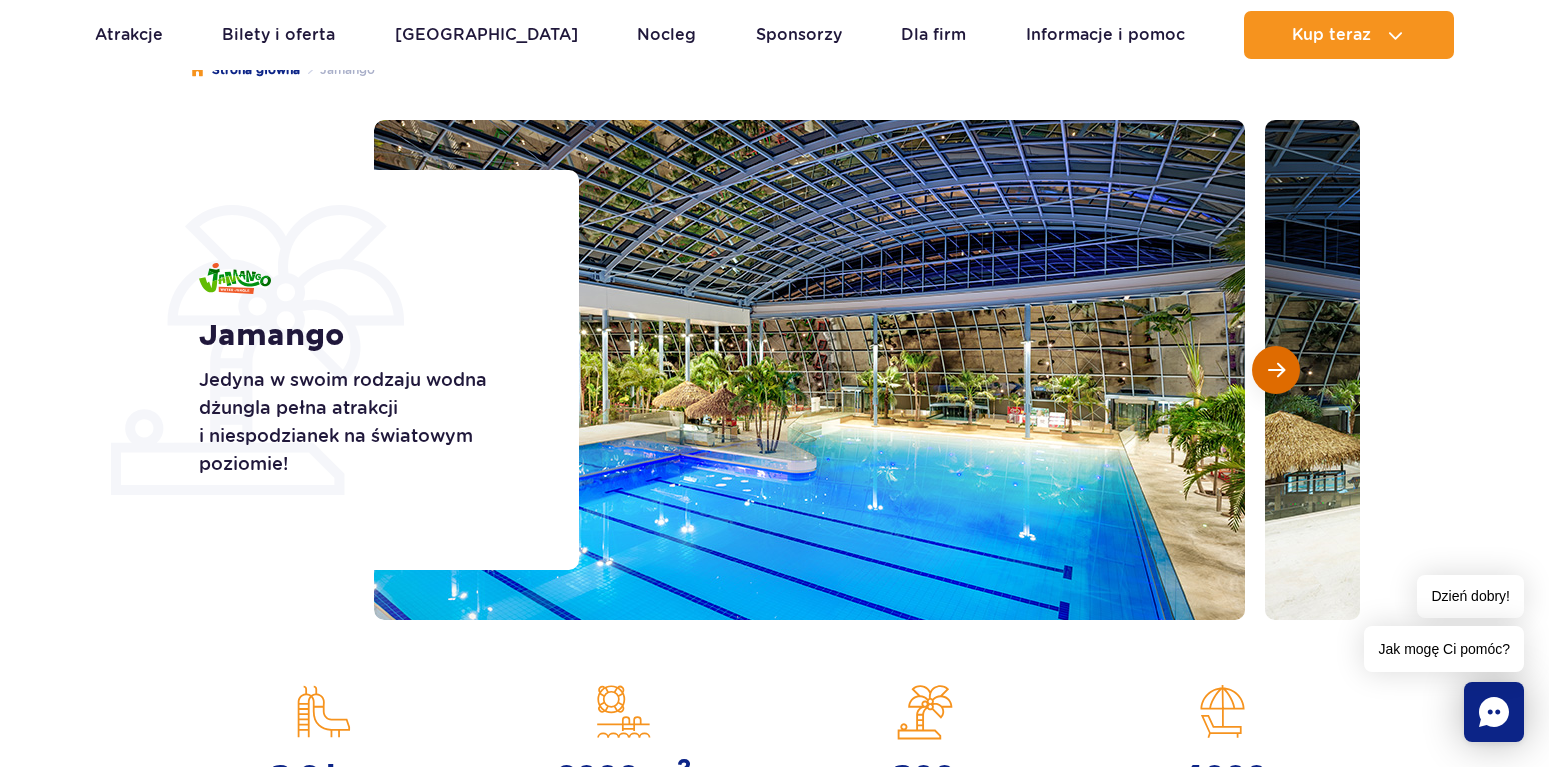 click at bounding box center [1276, 370] 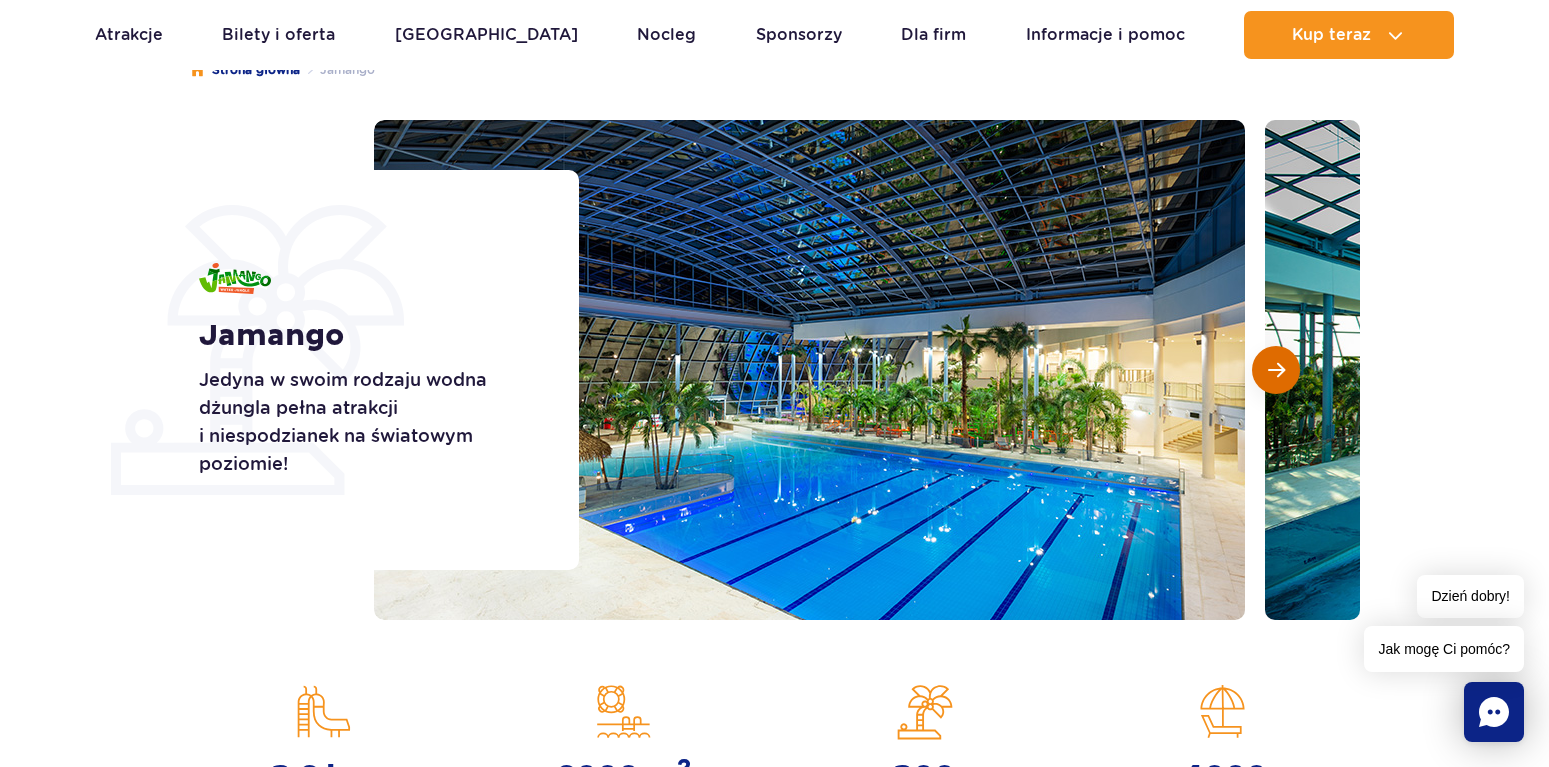 click at bounding box center (1276, 370) 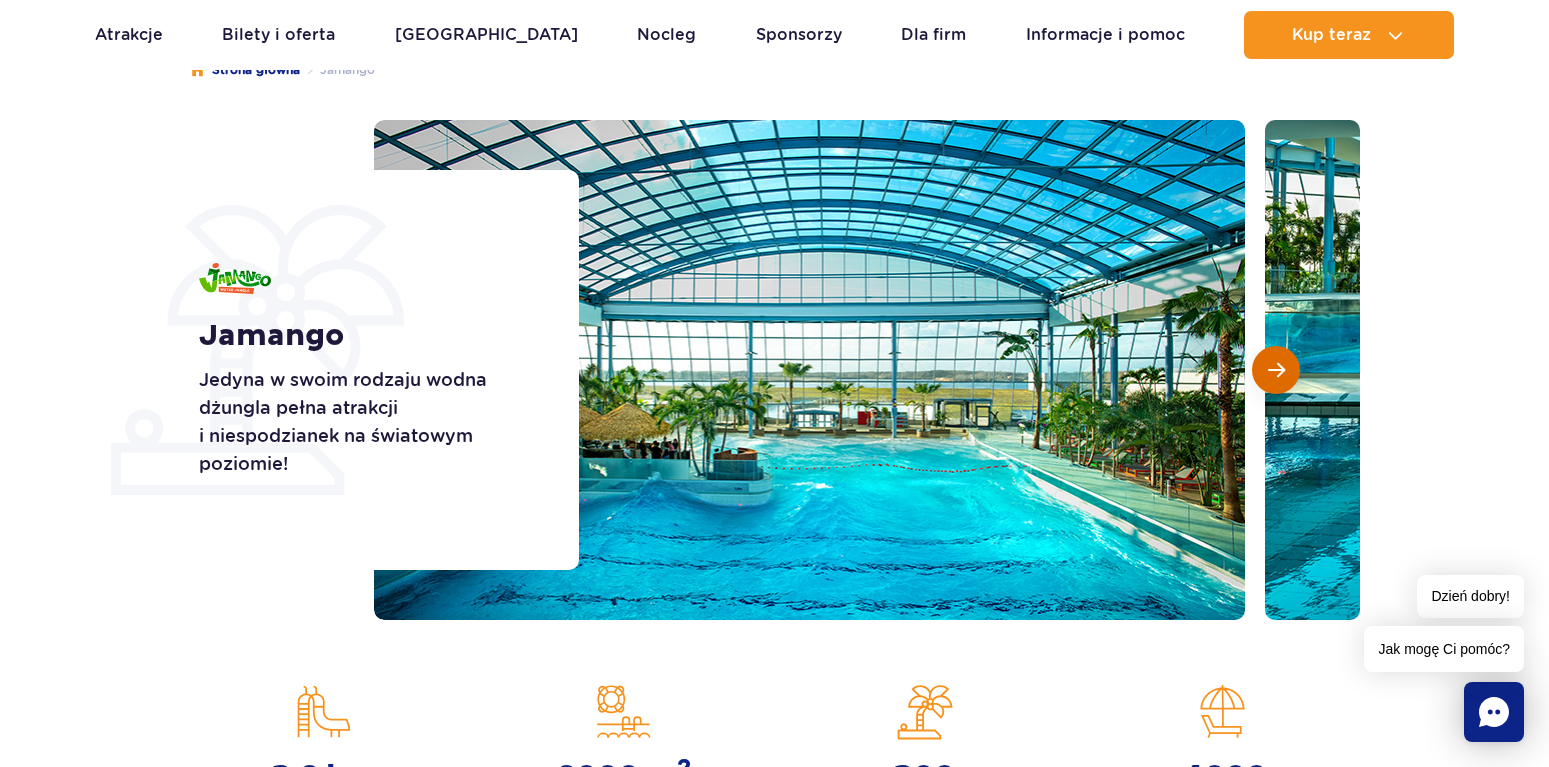 click at bounding box center (1276, 370) 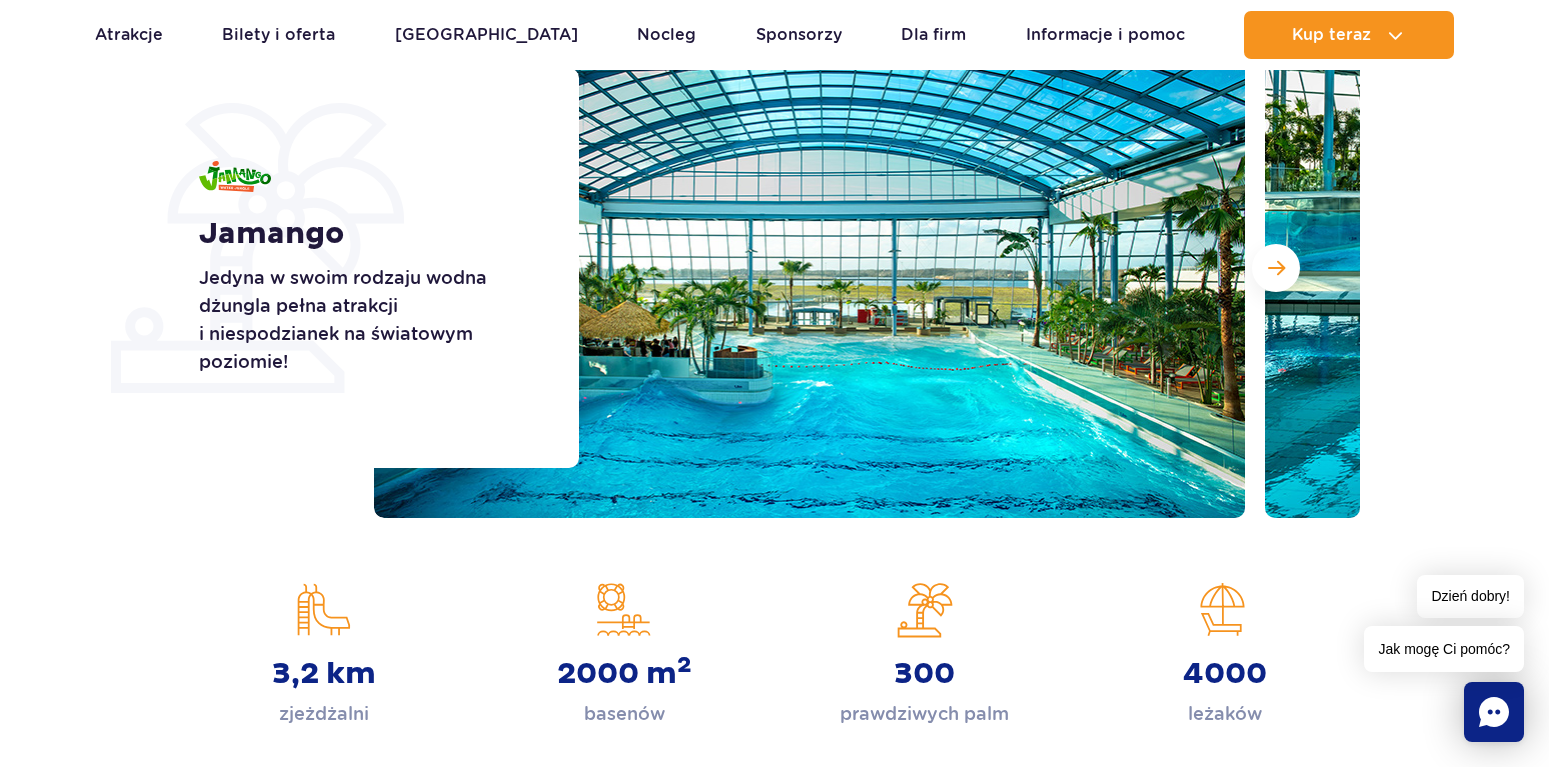 scroll, scrollTop: 0, scrollLeft: 0, axis: both 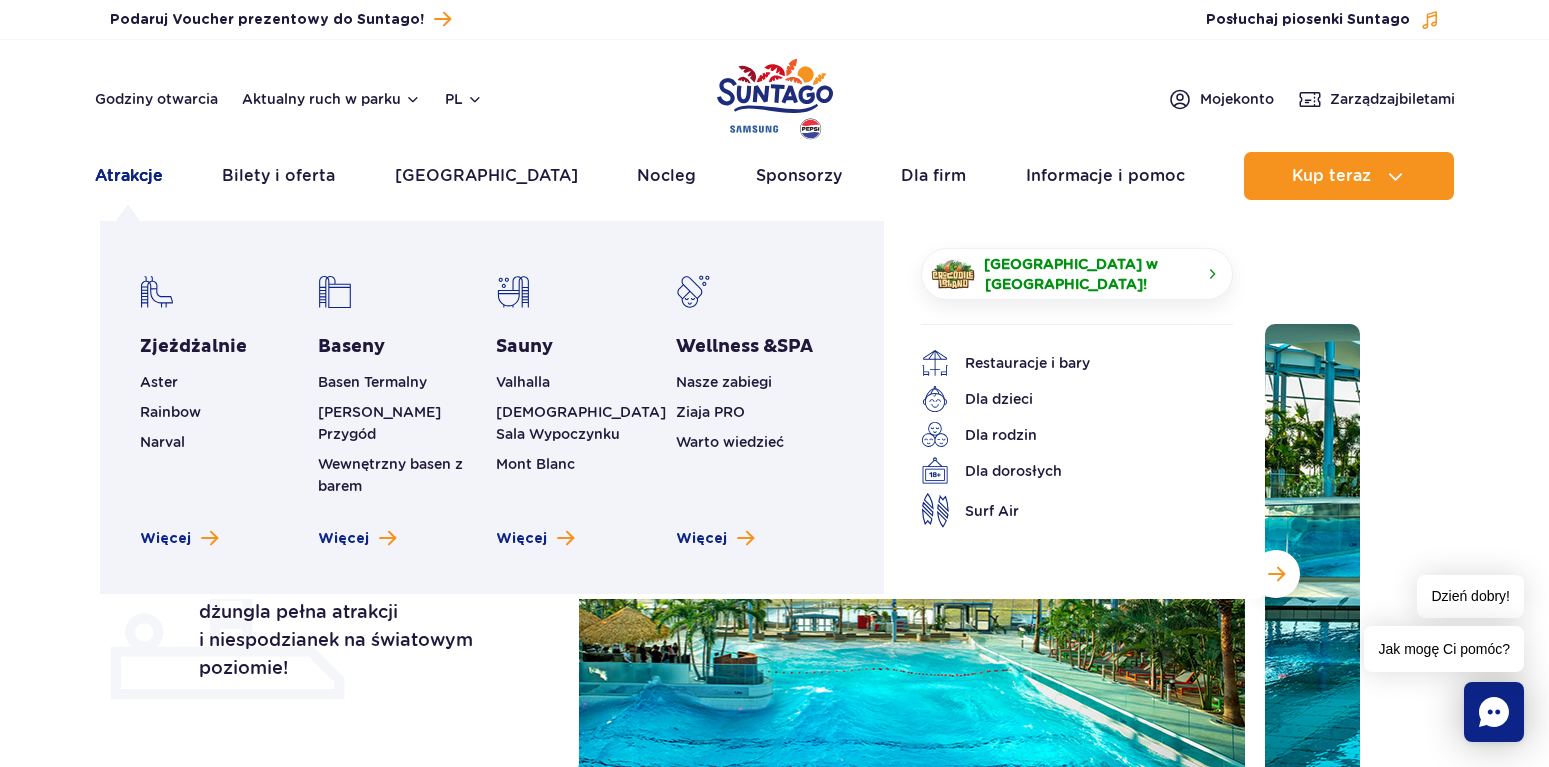 click on "Atrakcje" at bounding box center (129, 176) 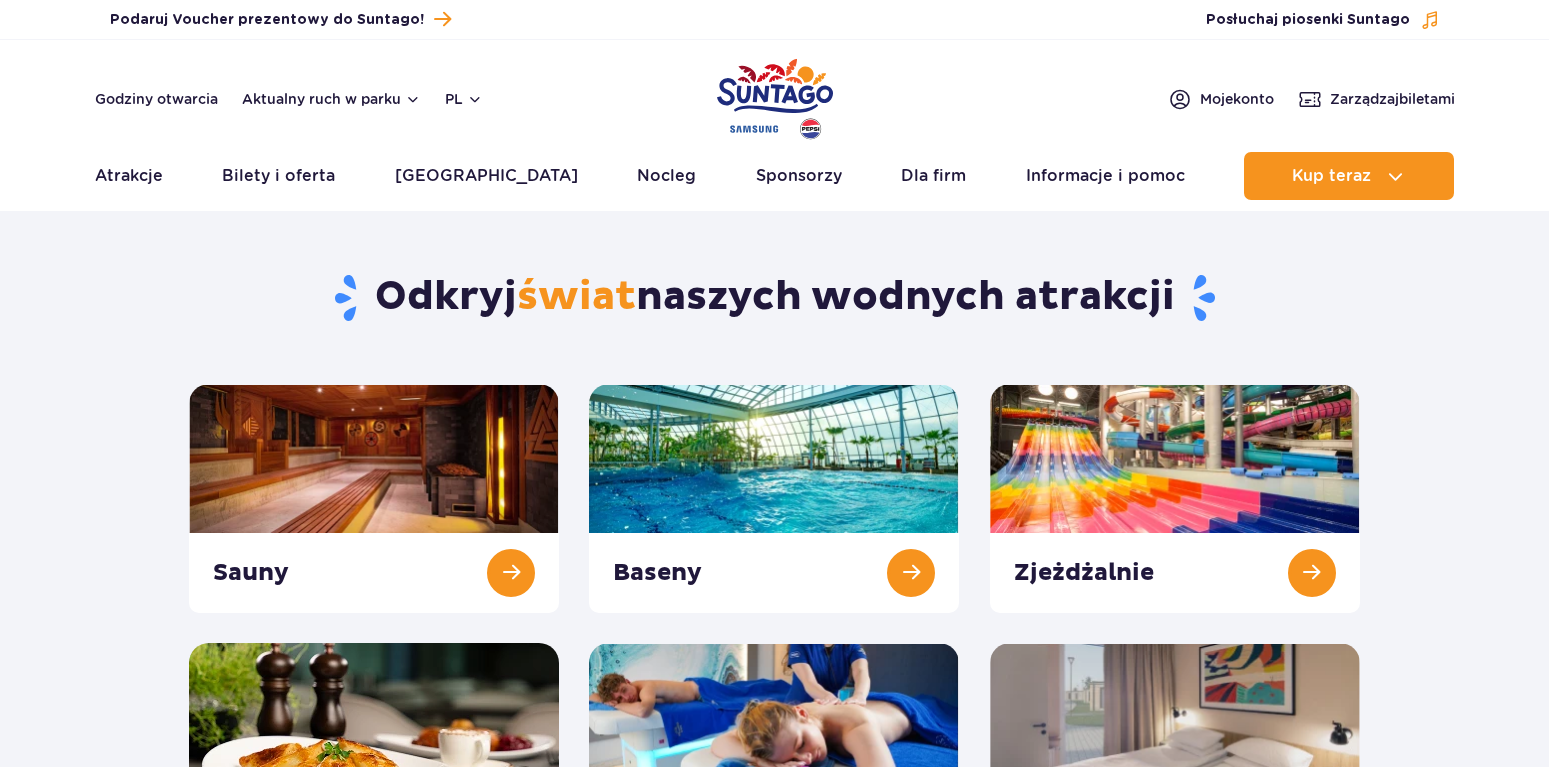 scroll, scrollTop: 0, scrollLeft: 0, axis: both 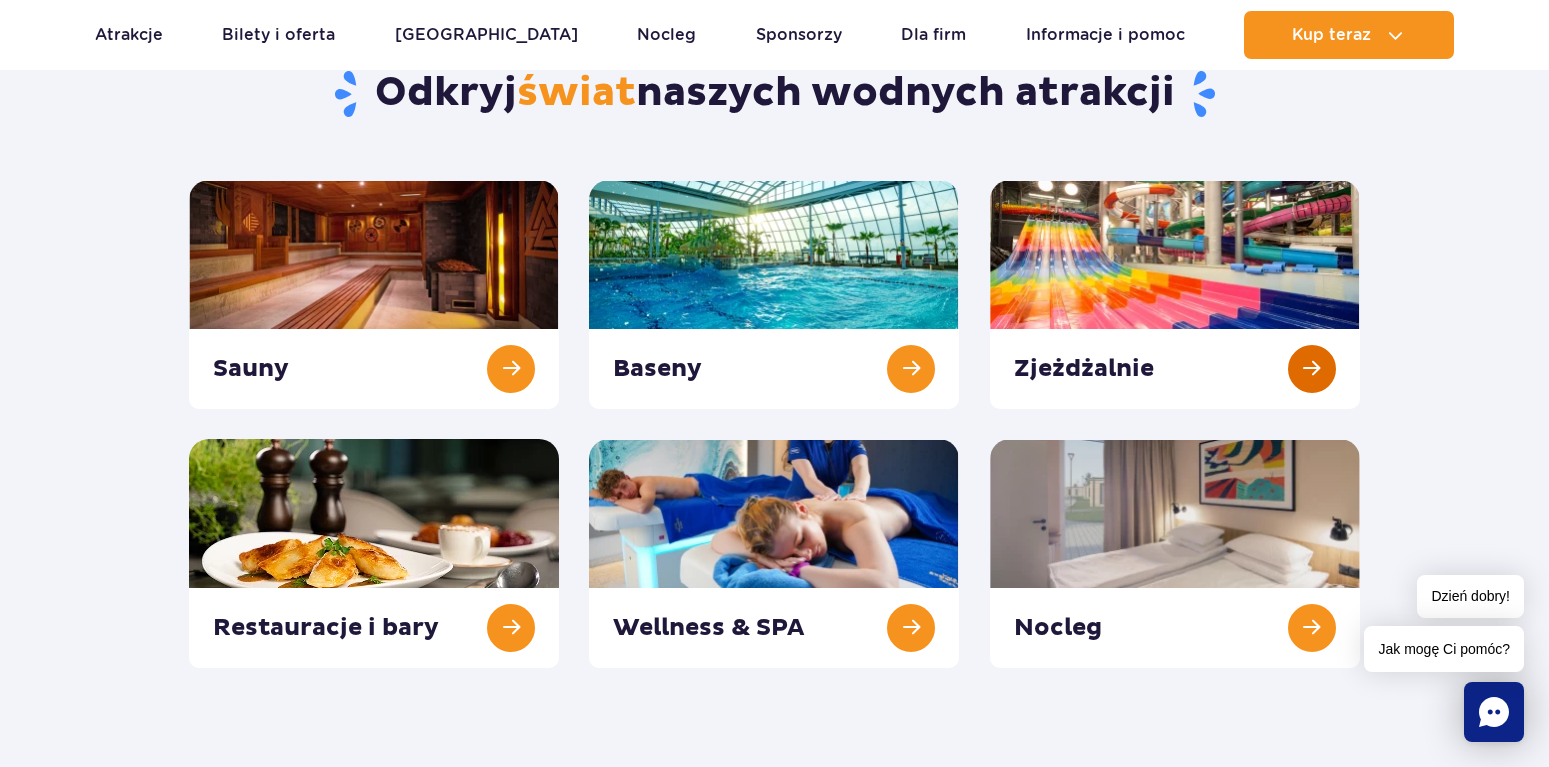 click at bounding box center (1175, 294) 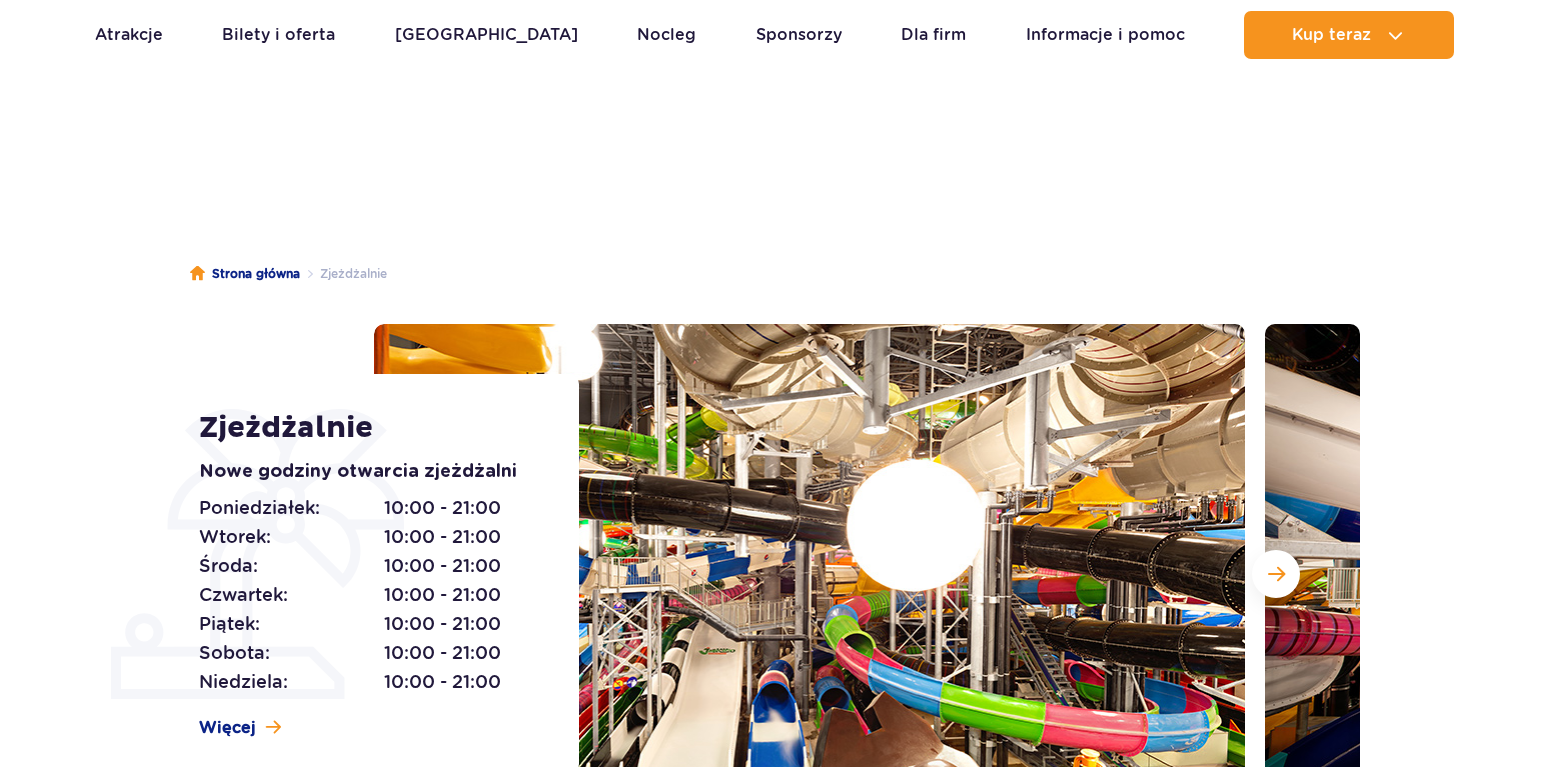 scroll, scrollTop: 306, scrollLeft: 0, axis: vertical 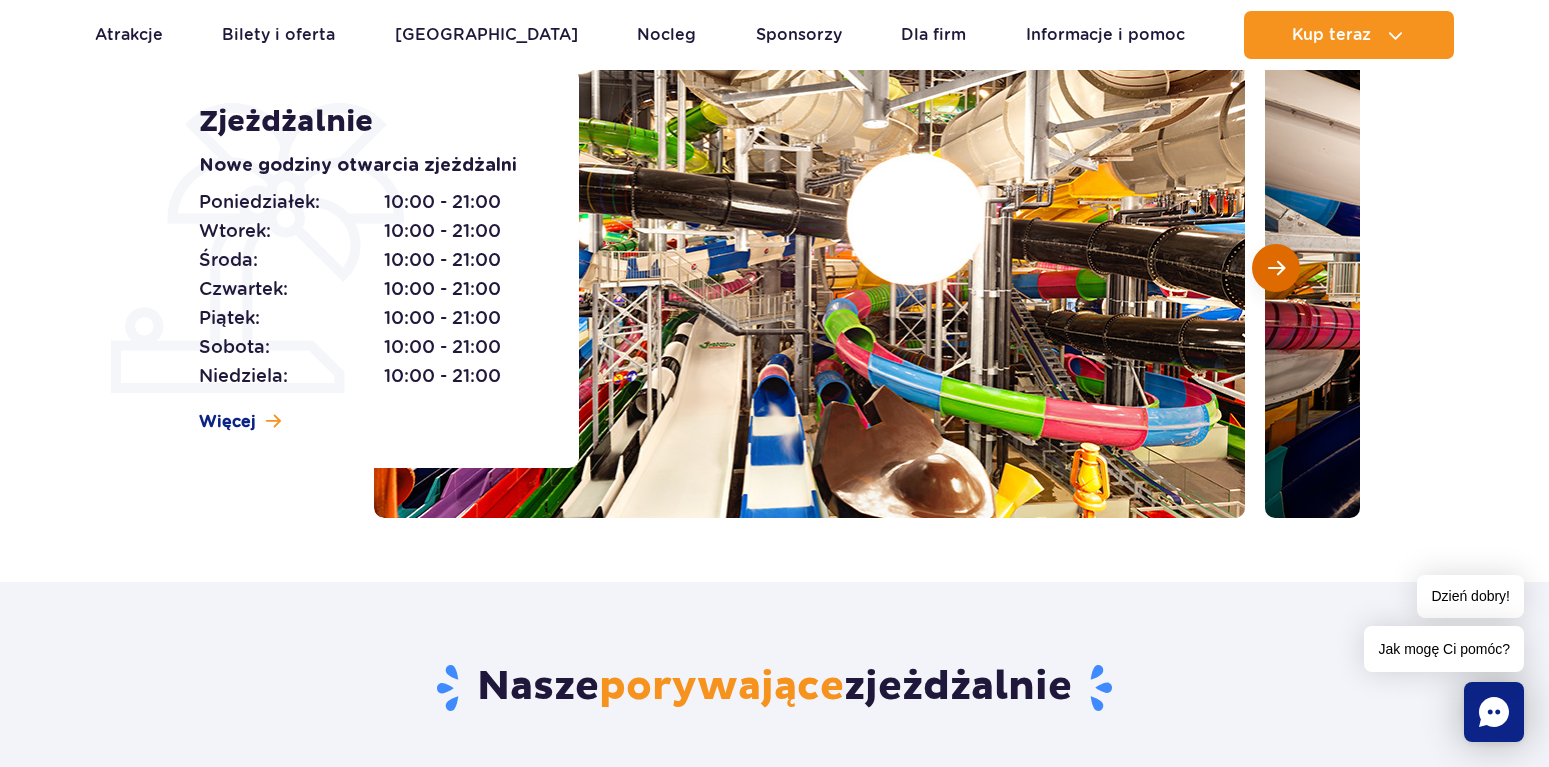 click at bounding box center (1276, 268) 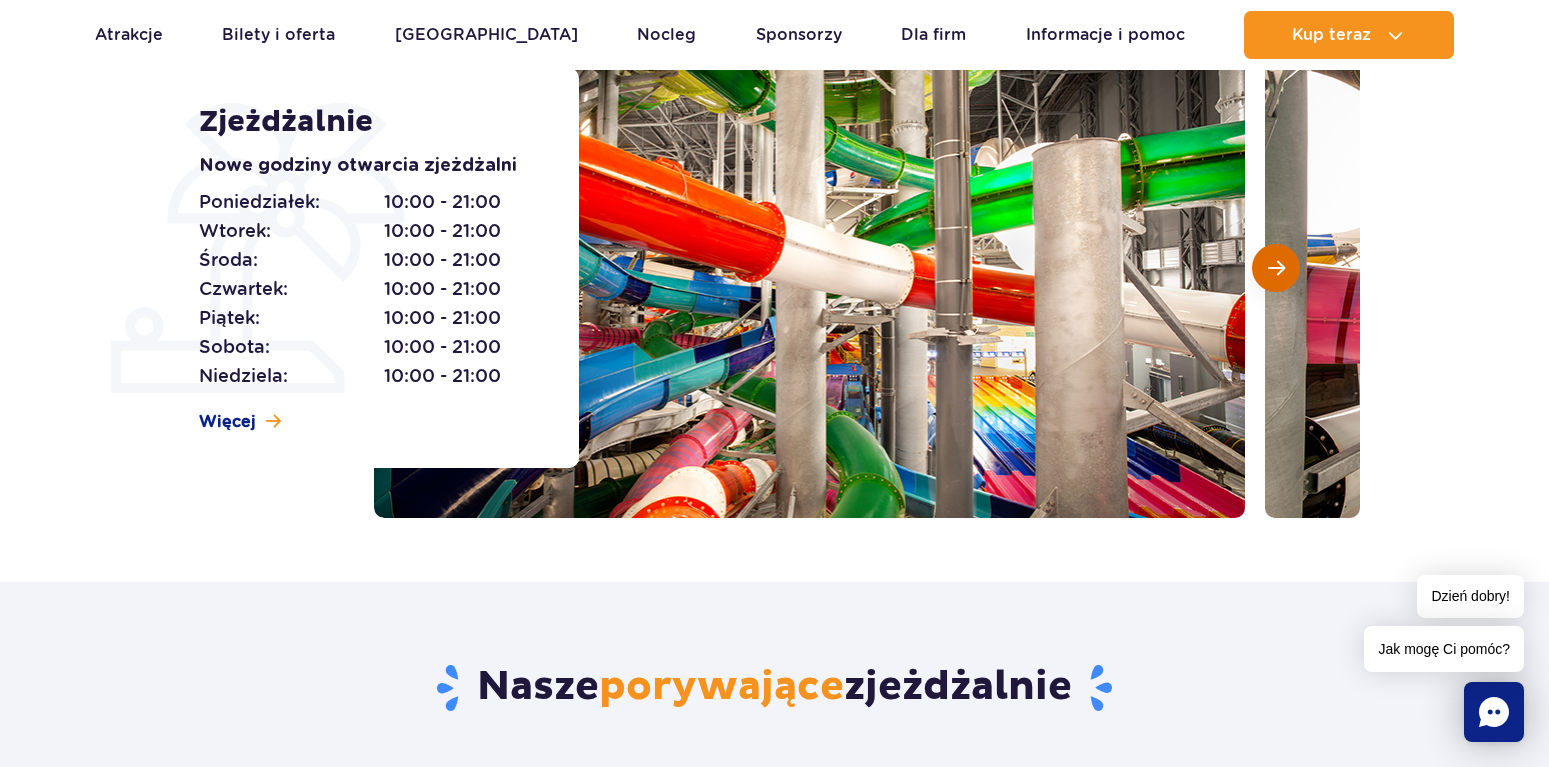 click at bounding box center (1276, 268) 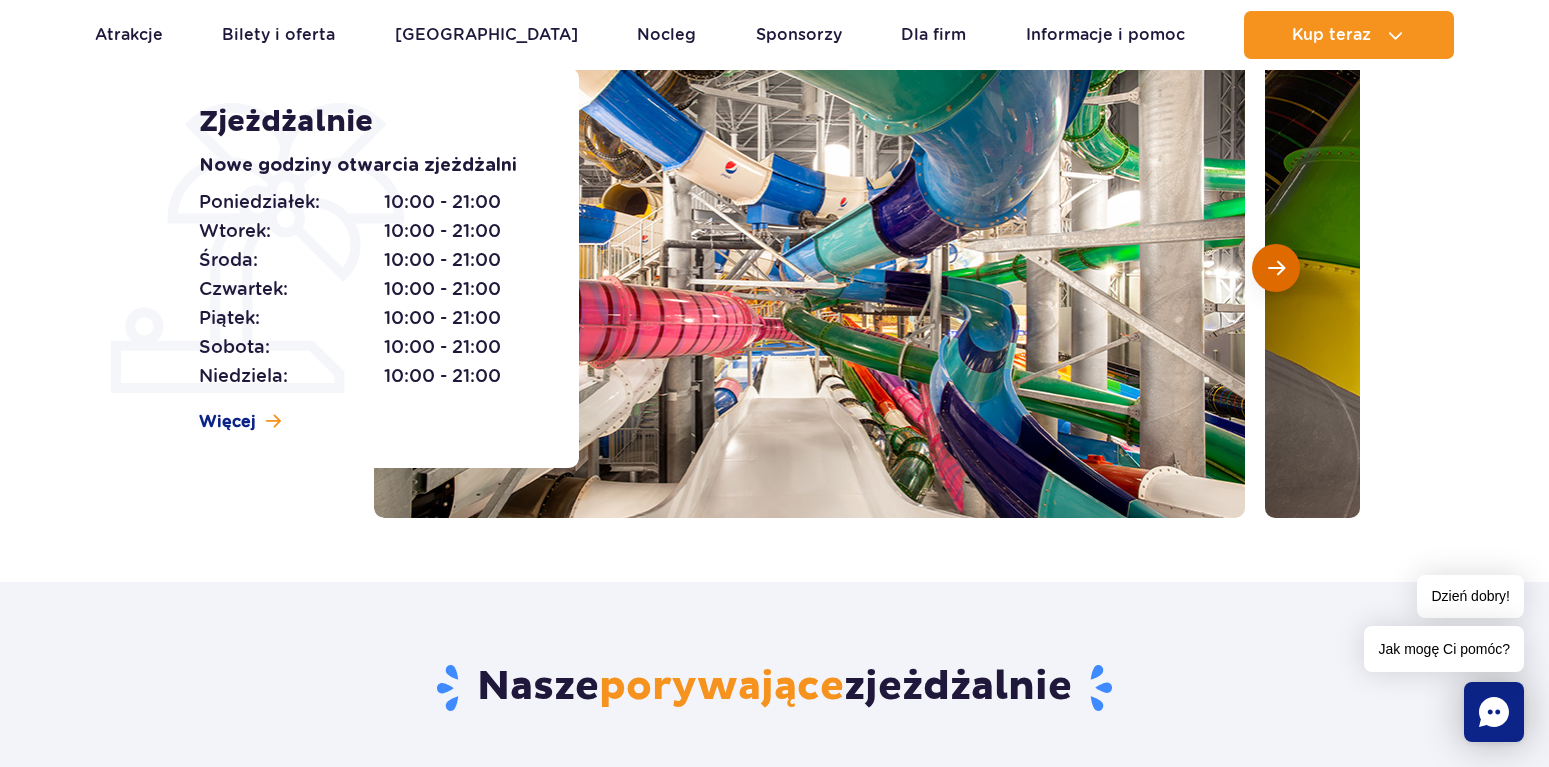 click at bounding box center (1276, 268) 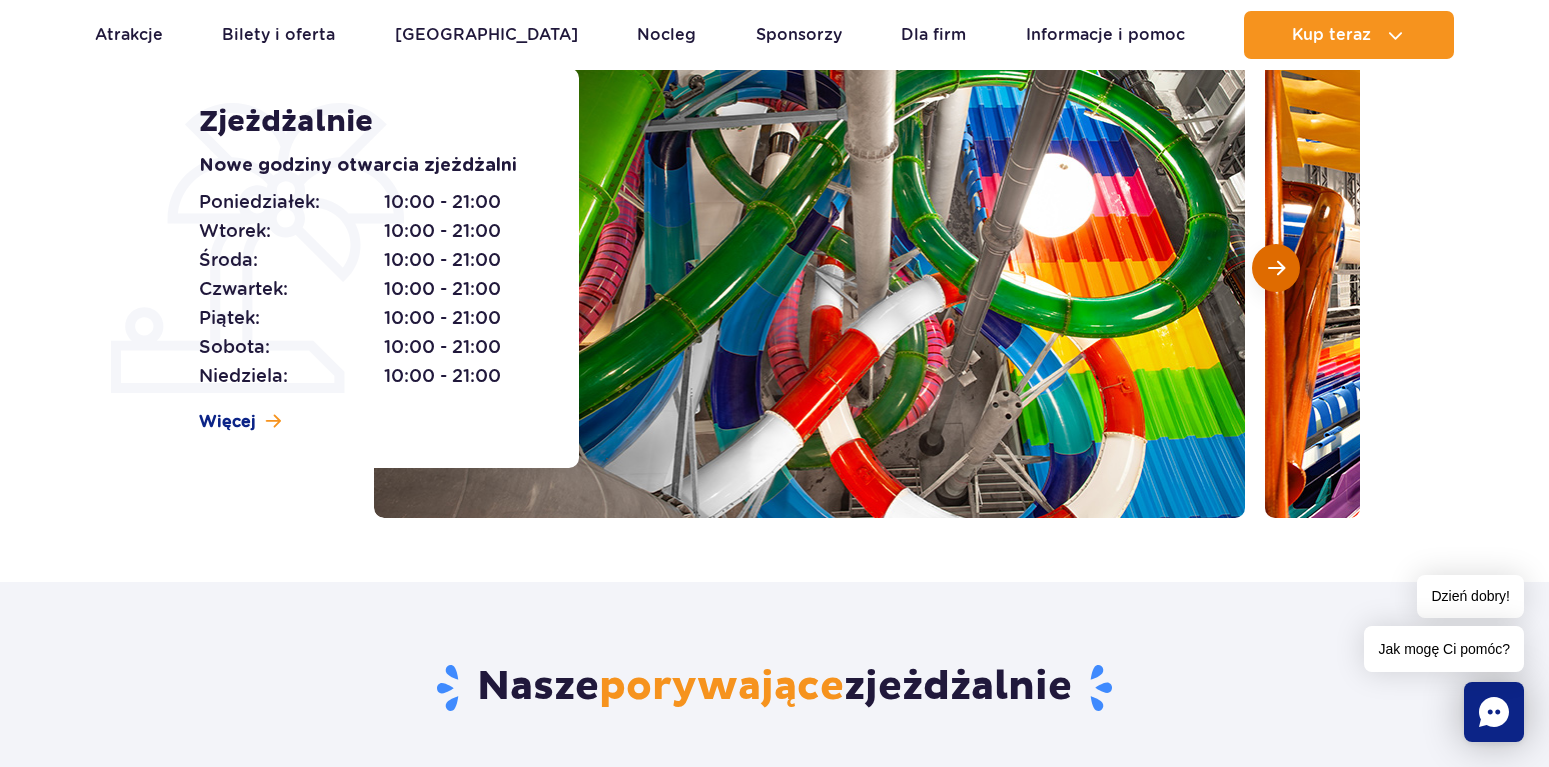 click at bounding box center [1276, 268] 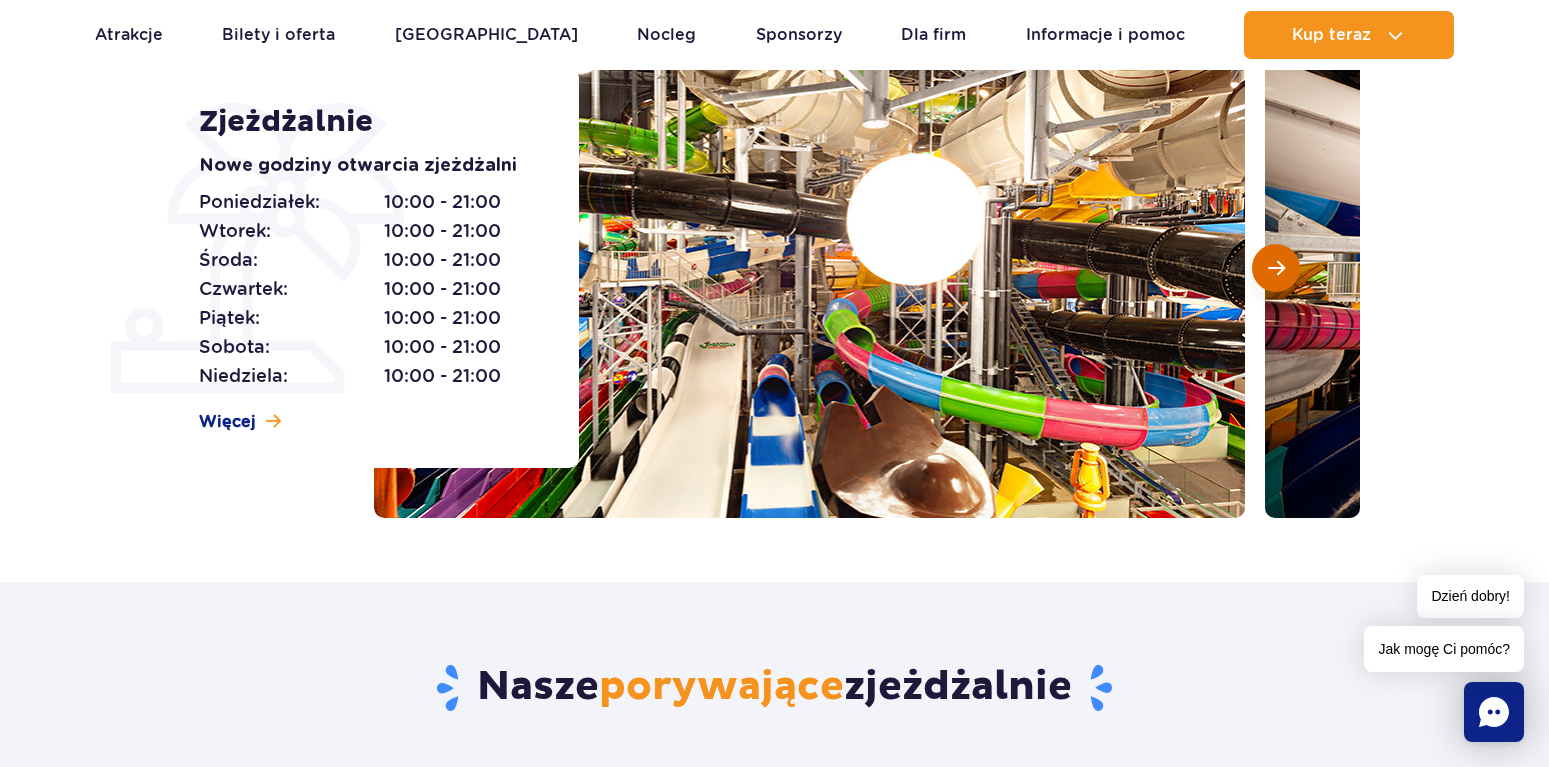 click at bounding box center (1276, 268) 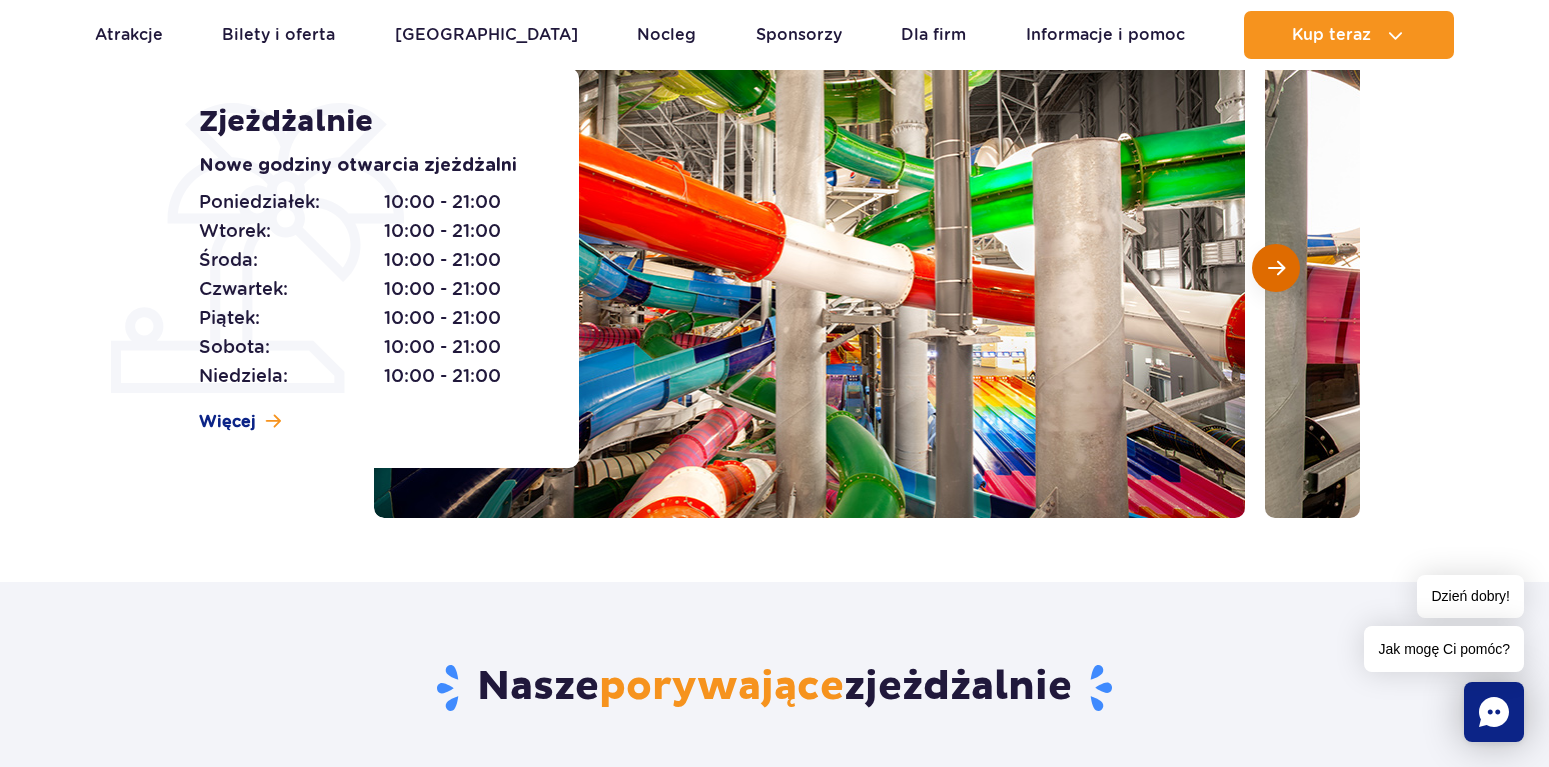click at bounding box center (1276, 268) 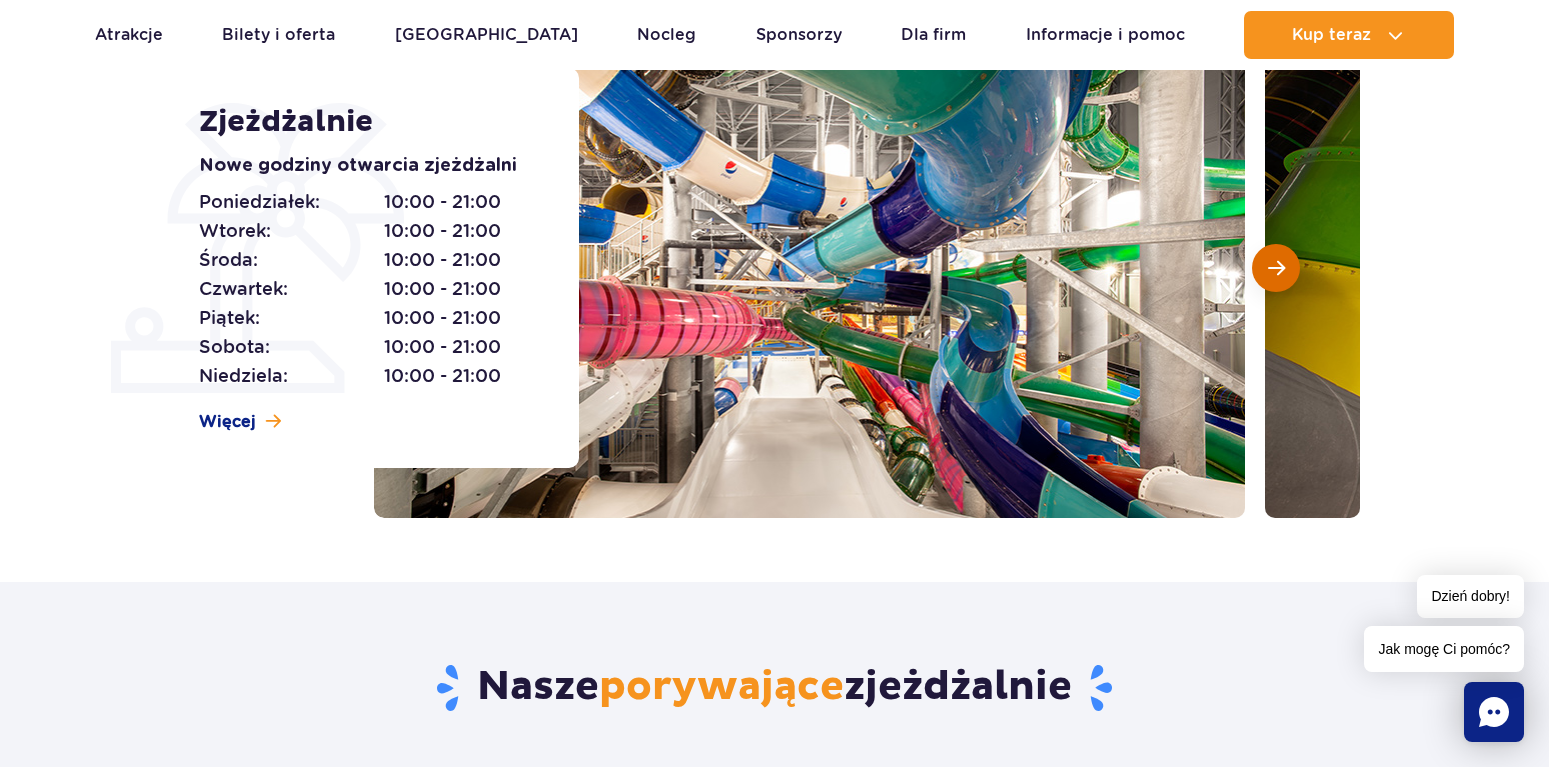click at bounding box center (1276, 268) 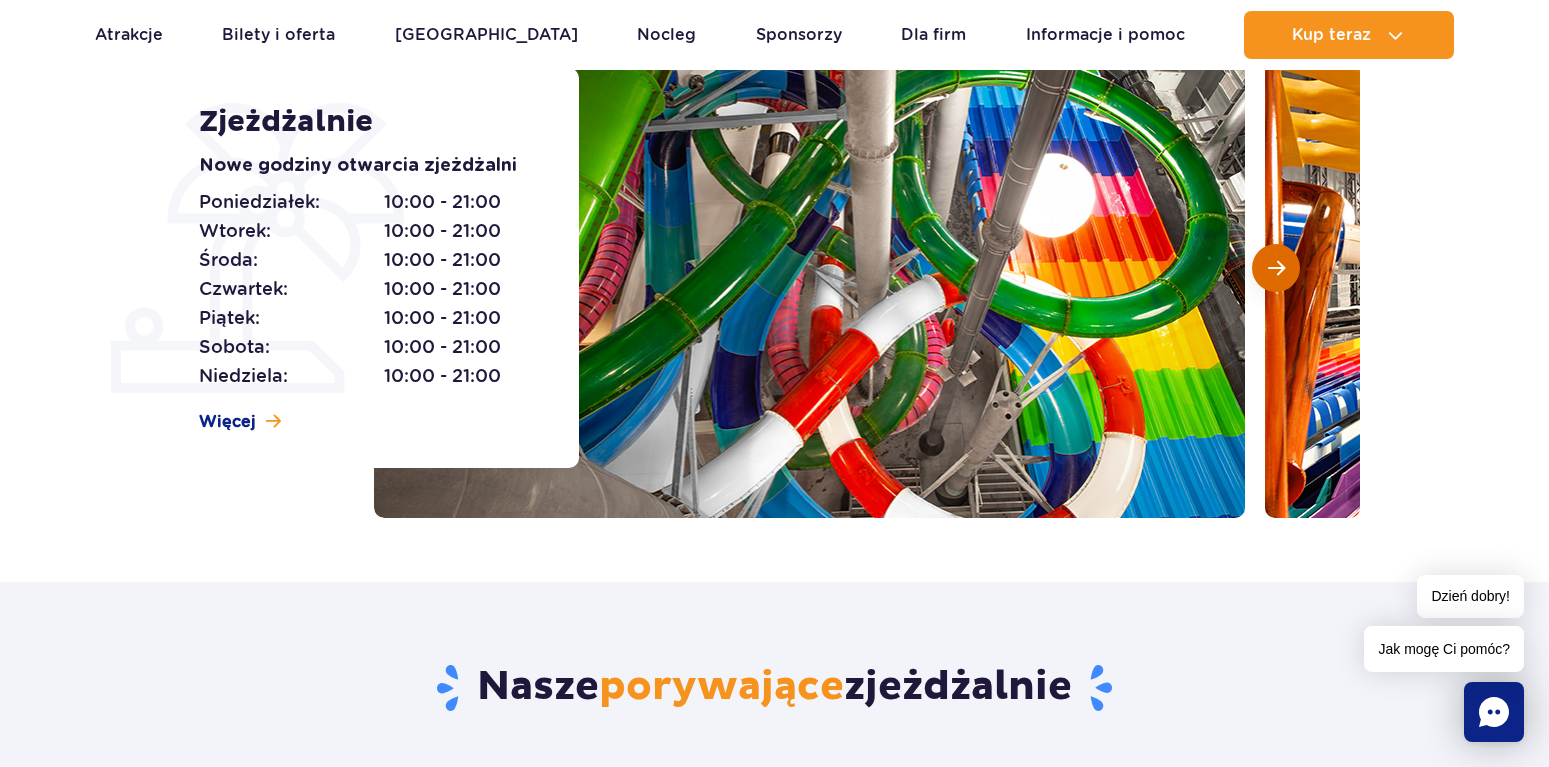 click at bounding box center [1276, 268] 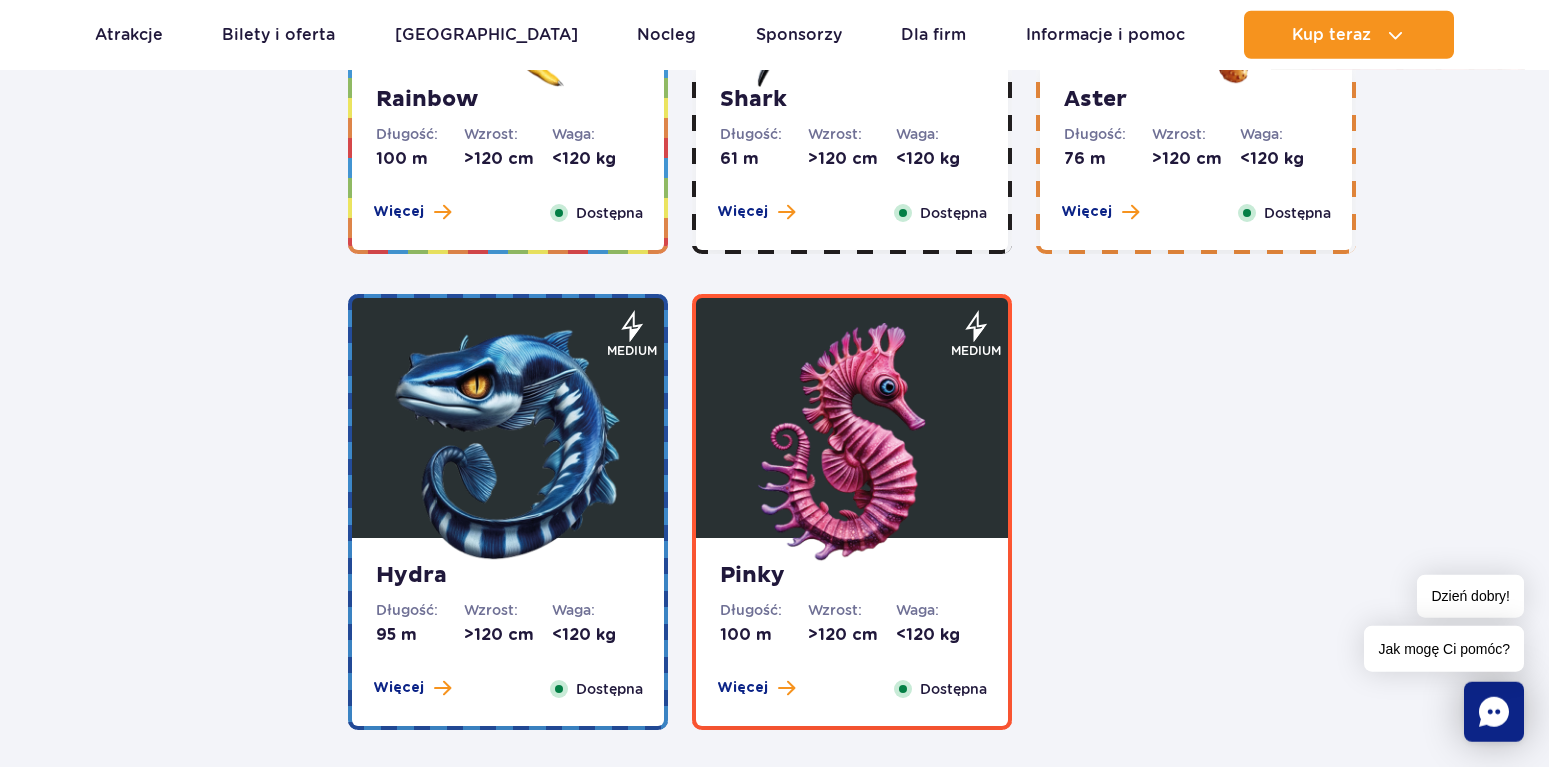 scroll, scrollTop: 3060, scrollLeft: 0, axis: vertical 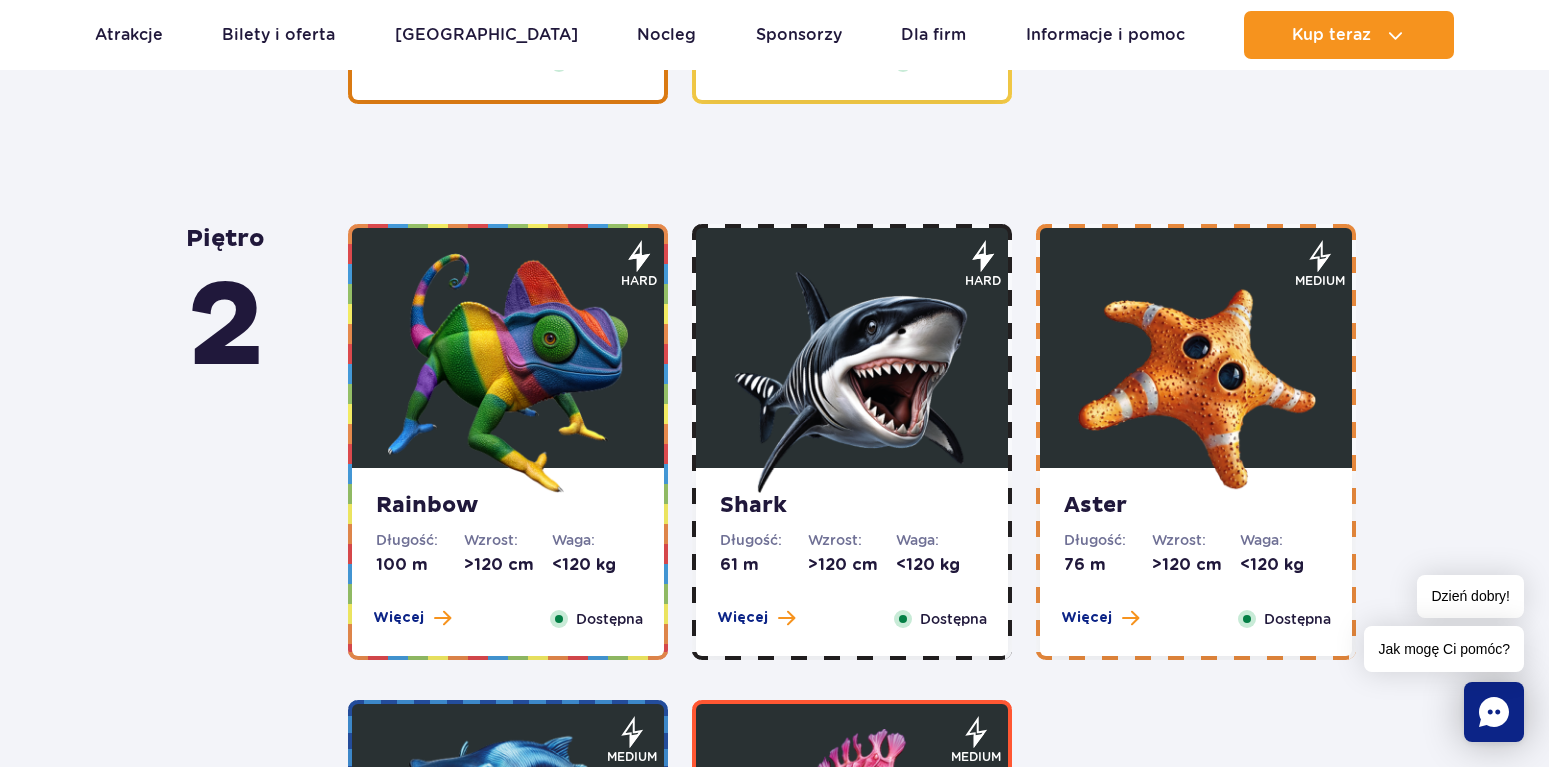 click at bounding box center [508, 373] 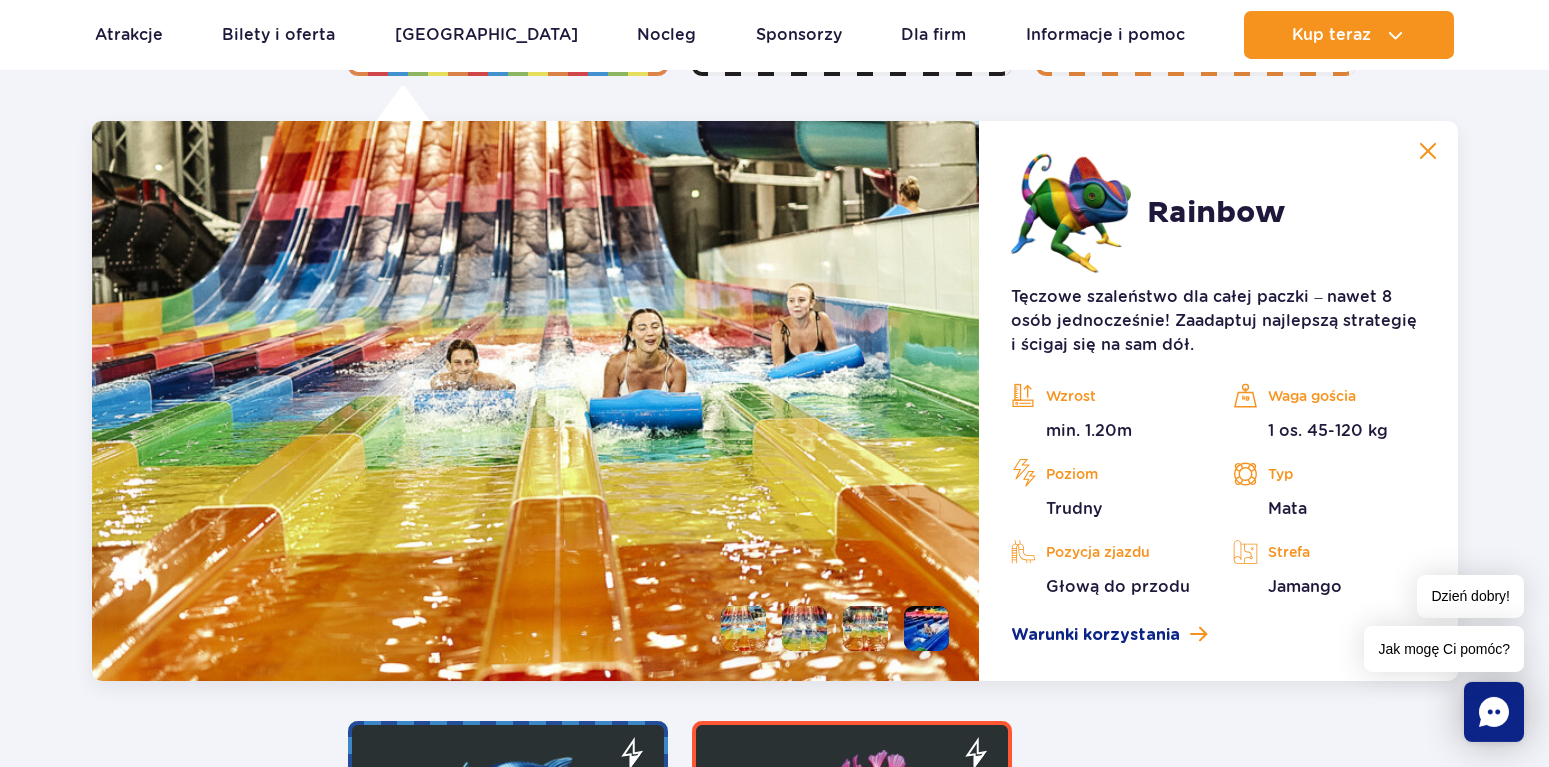 scroll, scrollTop: 3645, scrollLeft: 0, axis: vertical 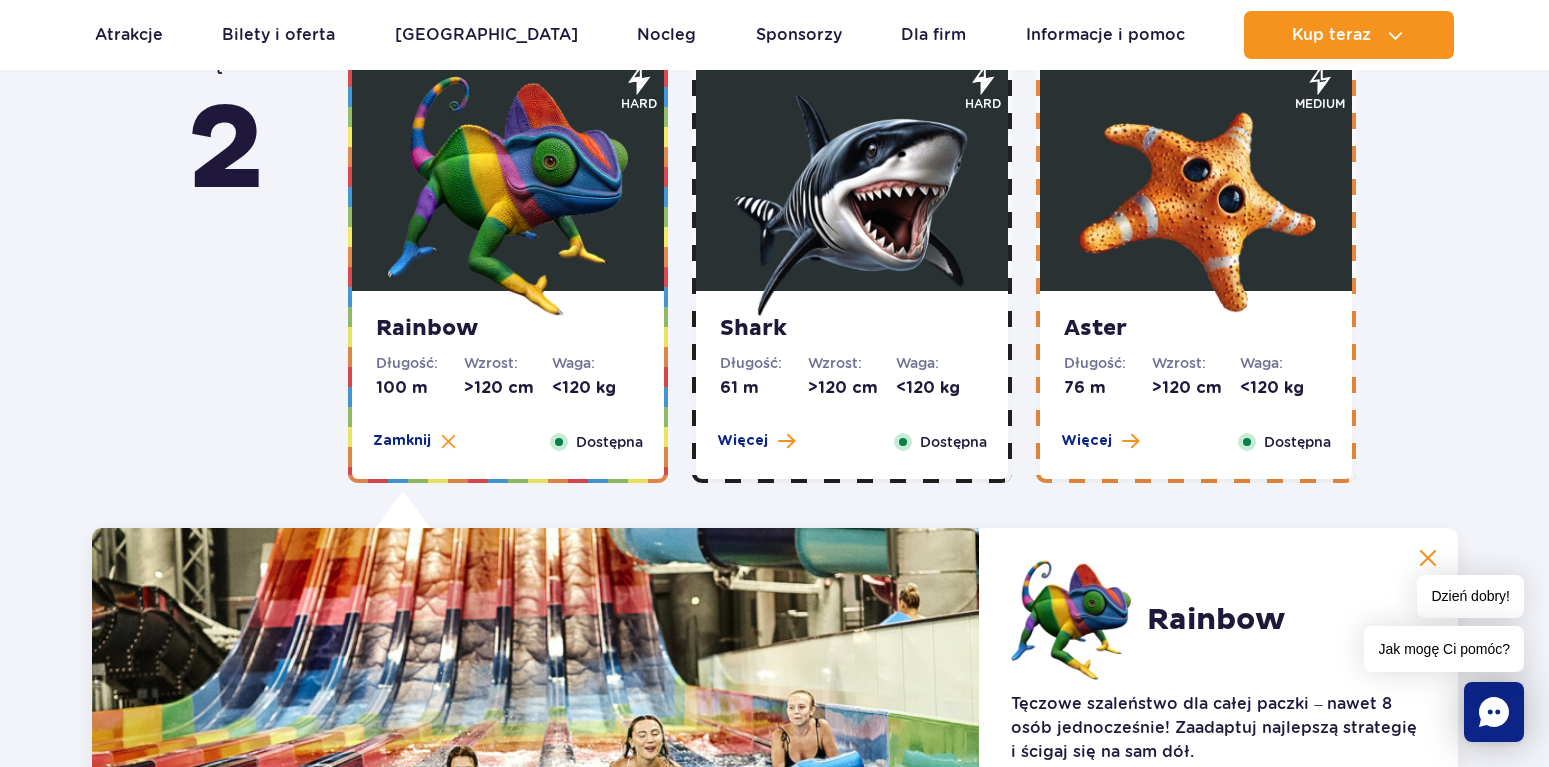 click at bounding box center [852, 196] 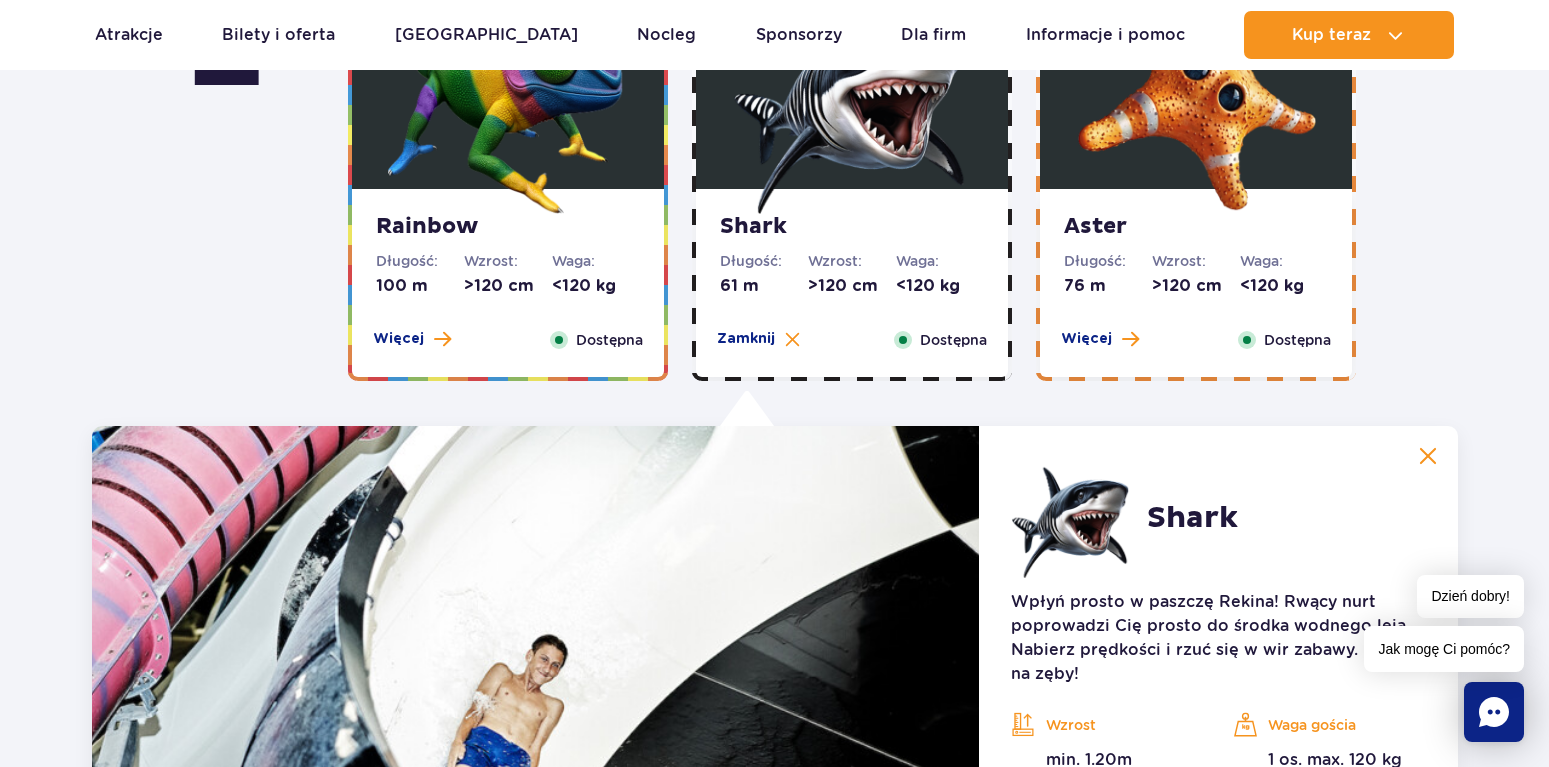 click at bounding box center (1196, 94) 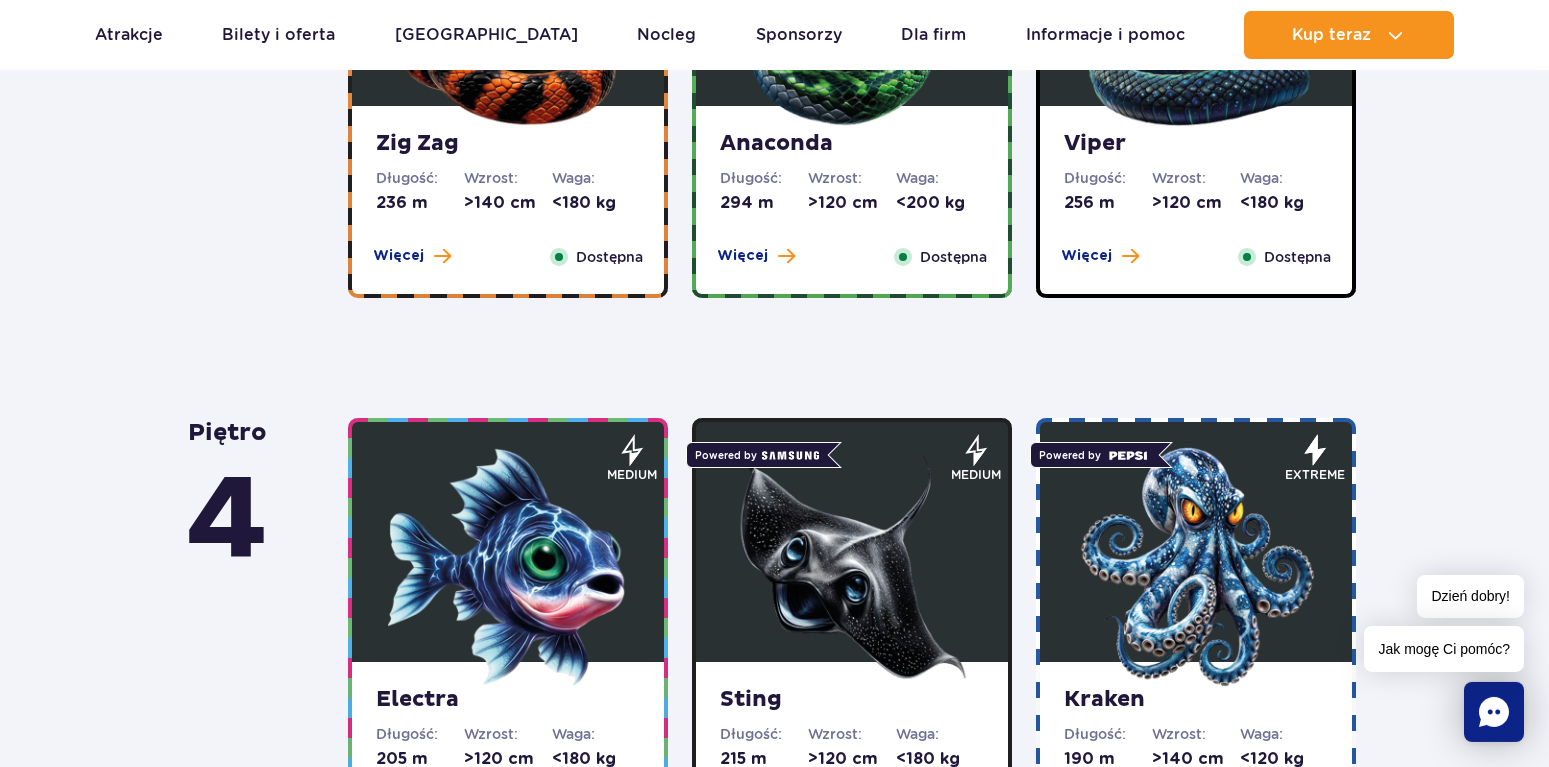 scroll, scrollTop: 1401, scrollLeft: 0, axis: vertical 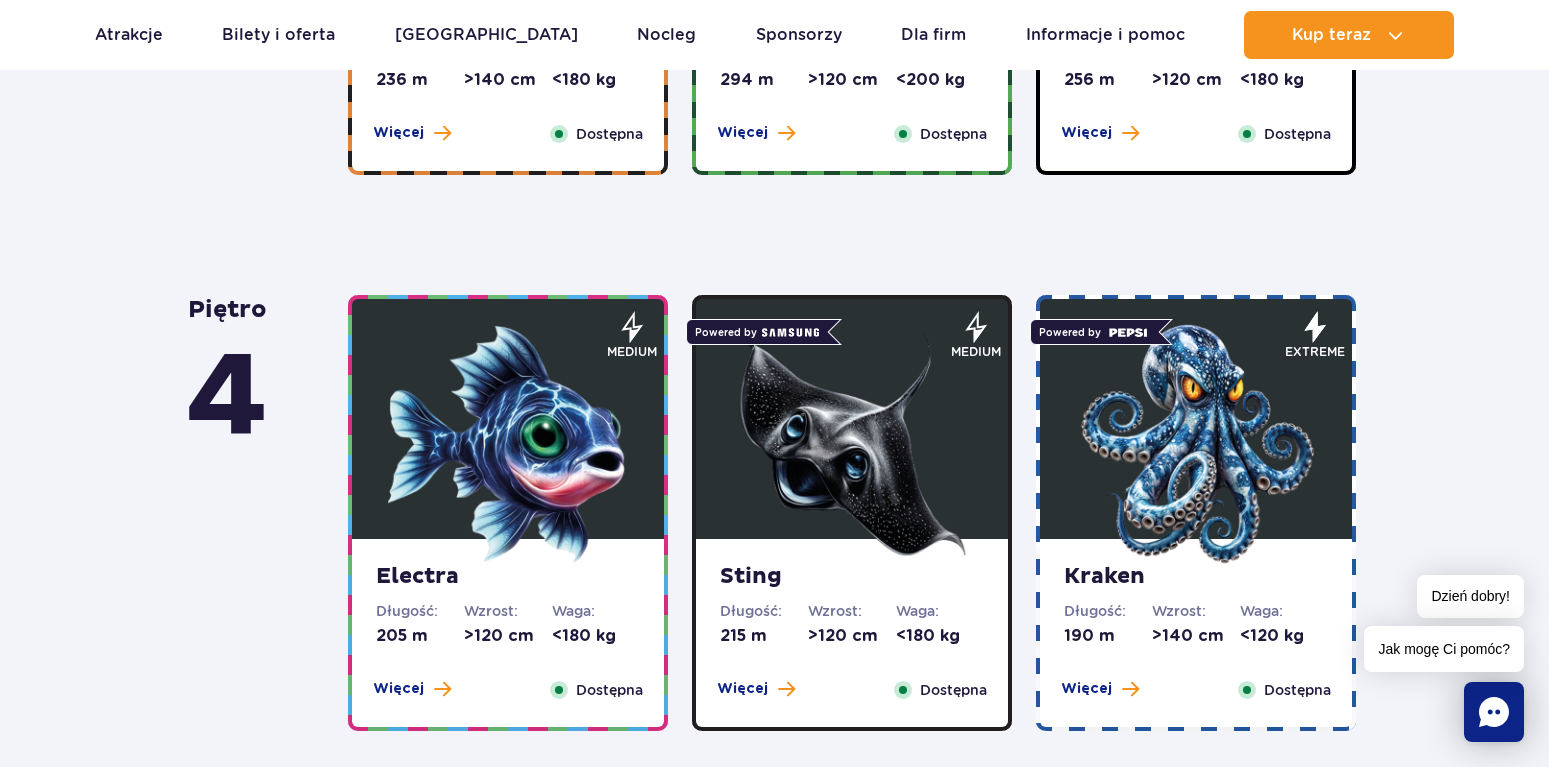 click at bounding box center [508, 444] 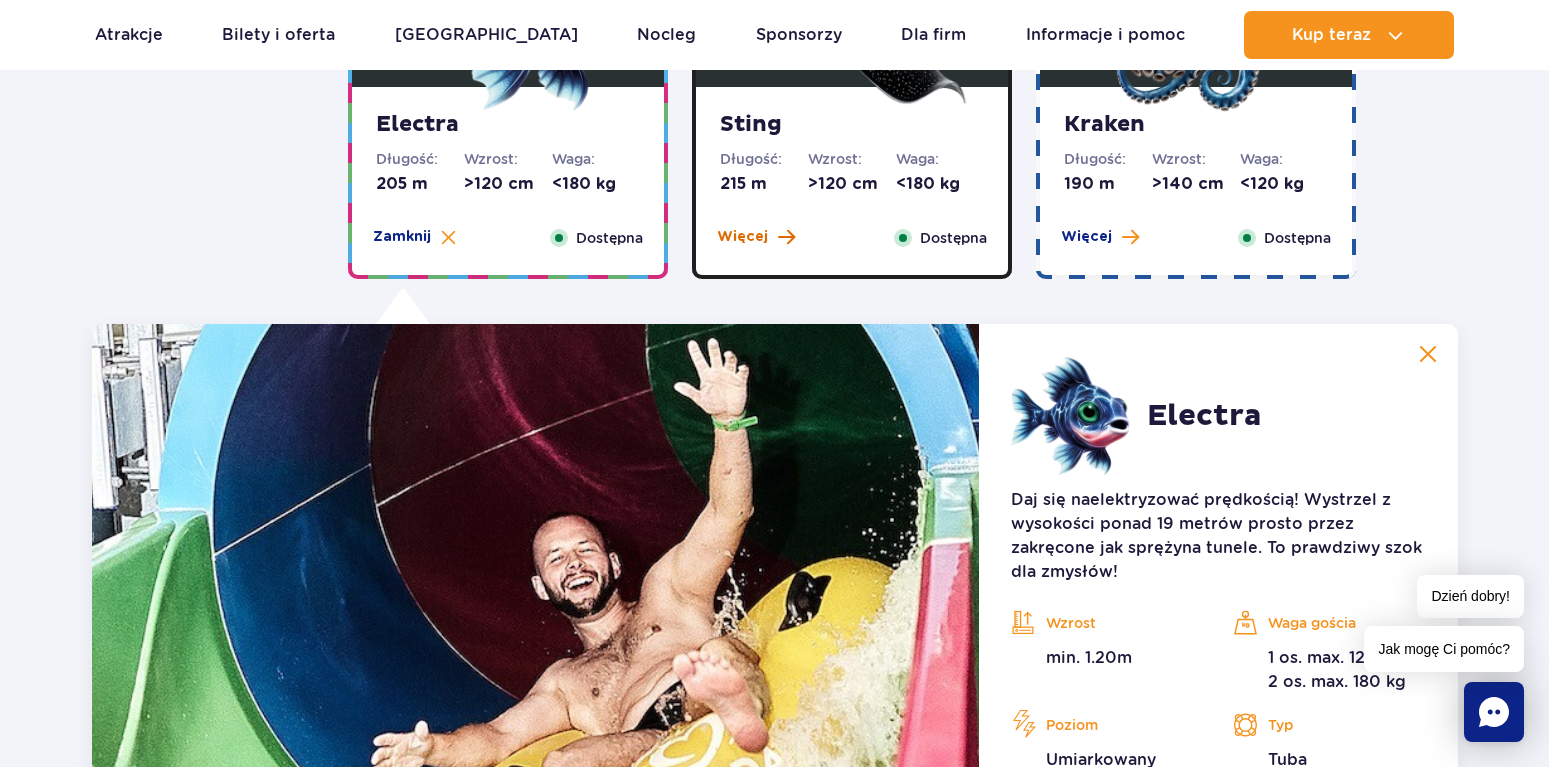 click on "Więcej" at bounding box center [756, 237] 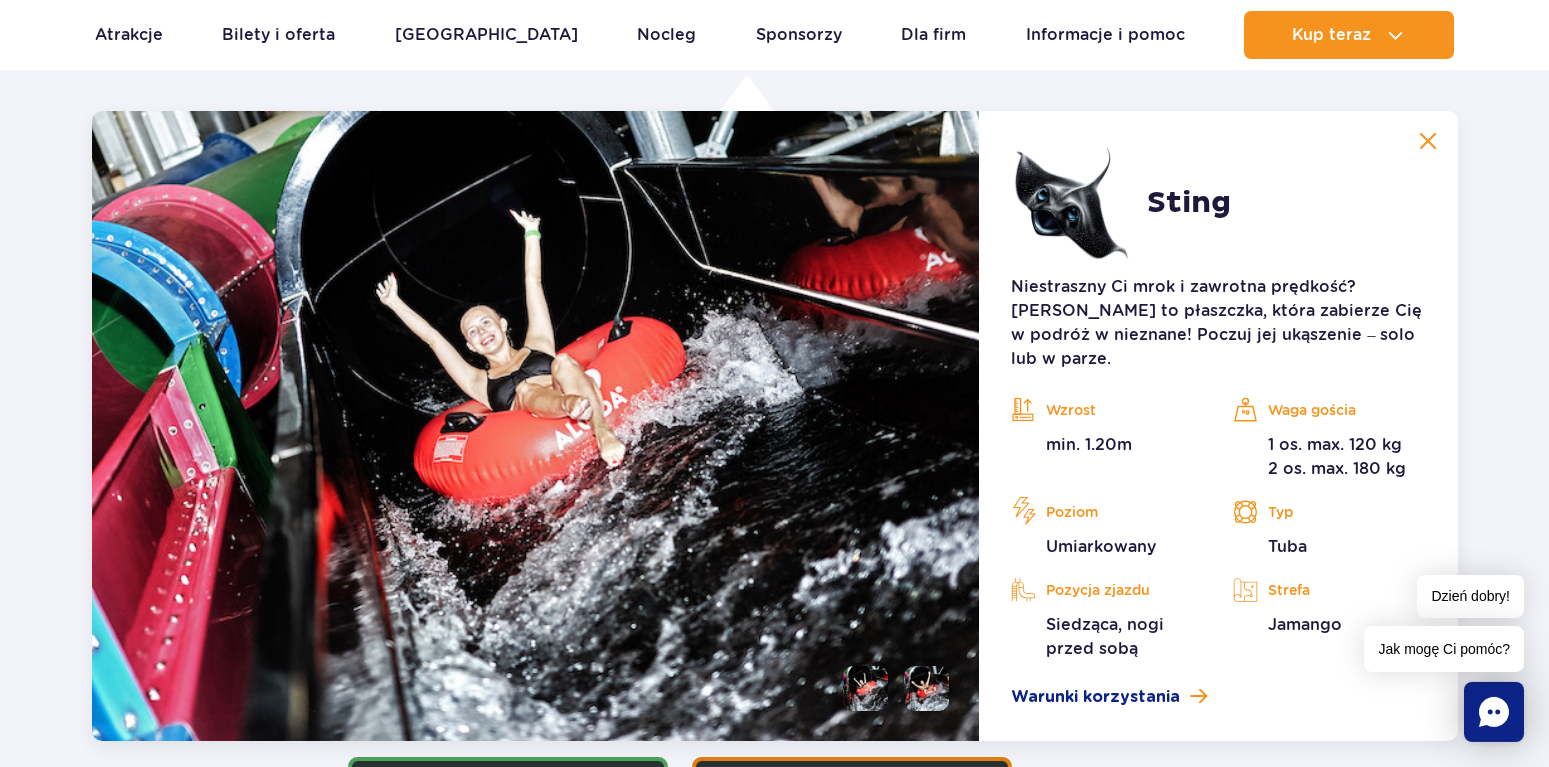 scroll, scrollTop: 1955, scrollLeft: 0, axis: vertical 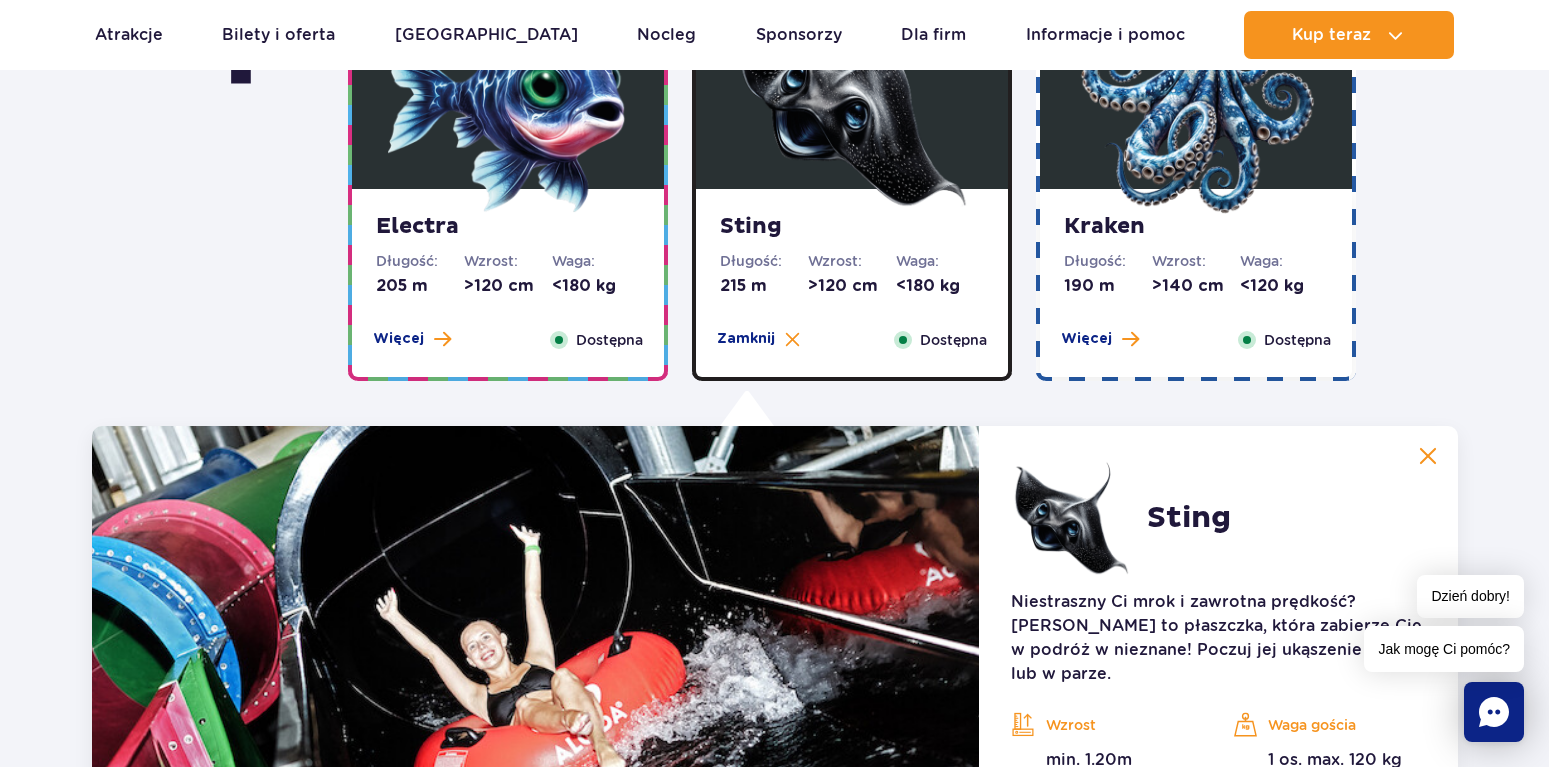 click at bounding box center [1196, 94] 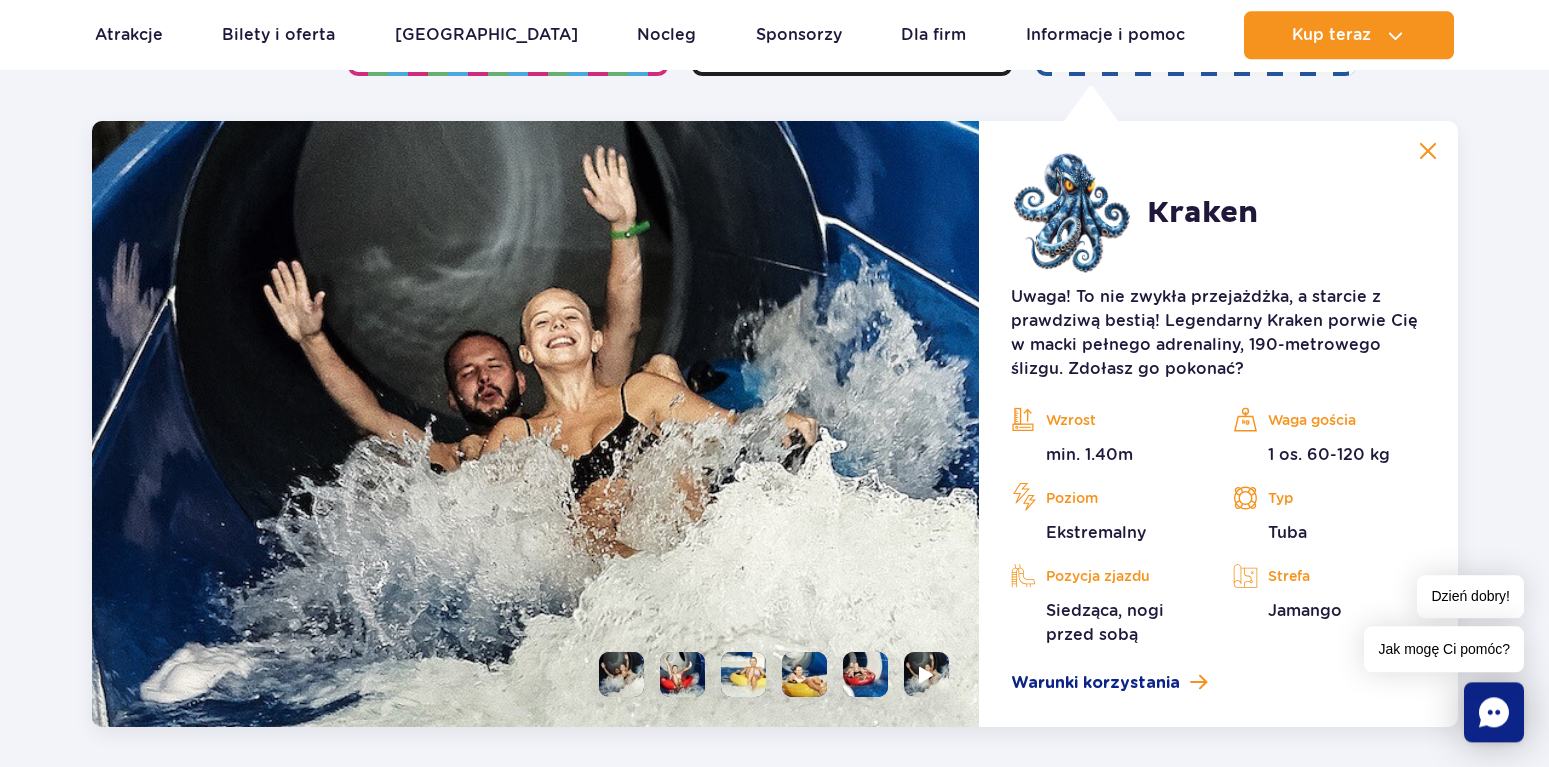 scroll, scrollTop: 2057, scrollLeft: 0, axis: vertical 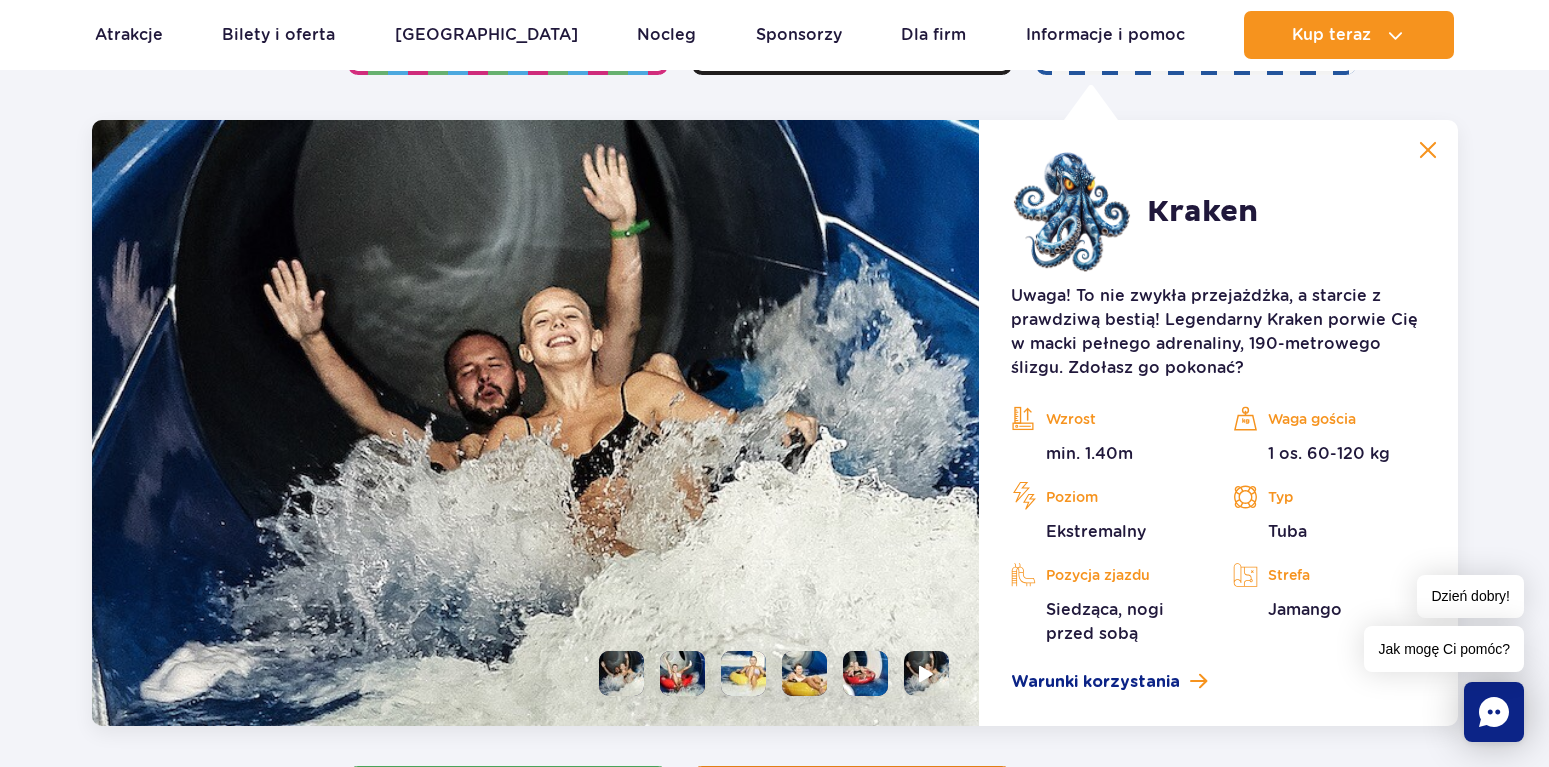 click at bounding box center [682, 673] 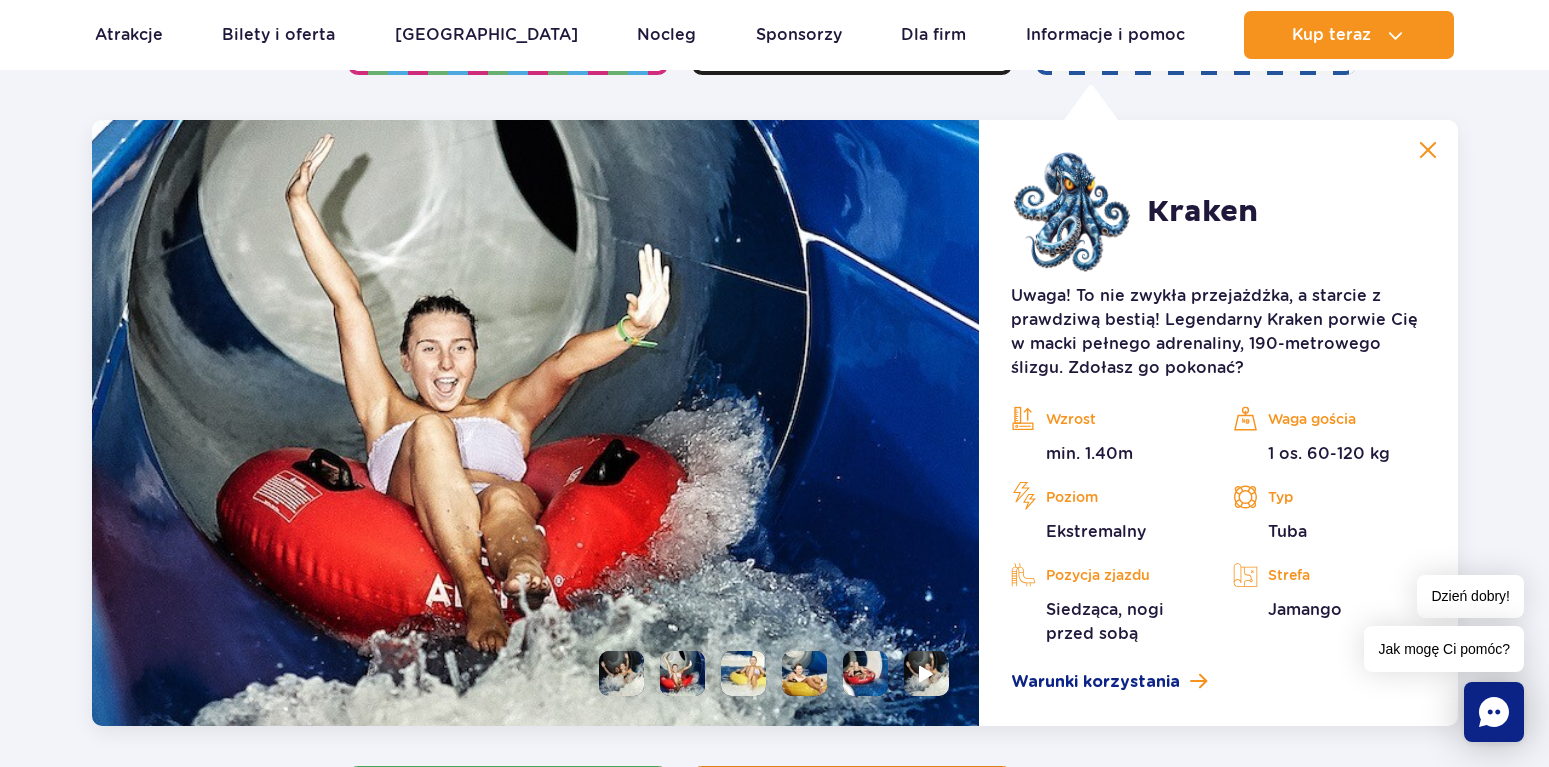 click at bounding box center (743, 673) 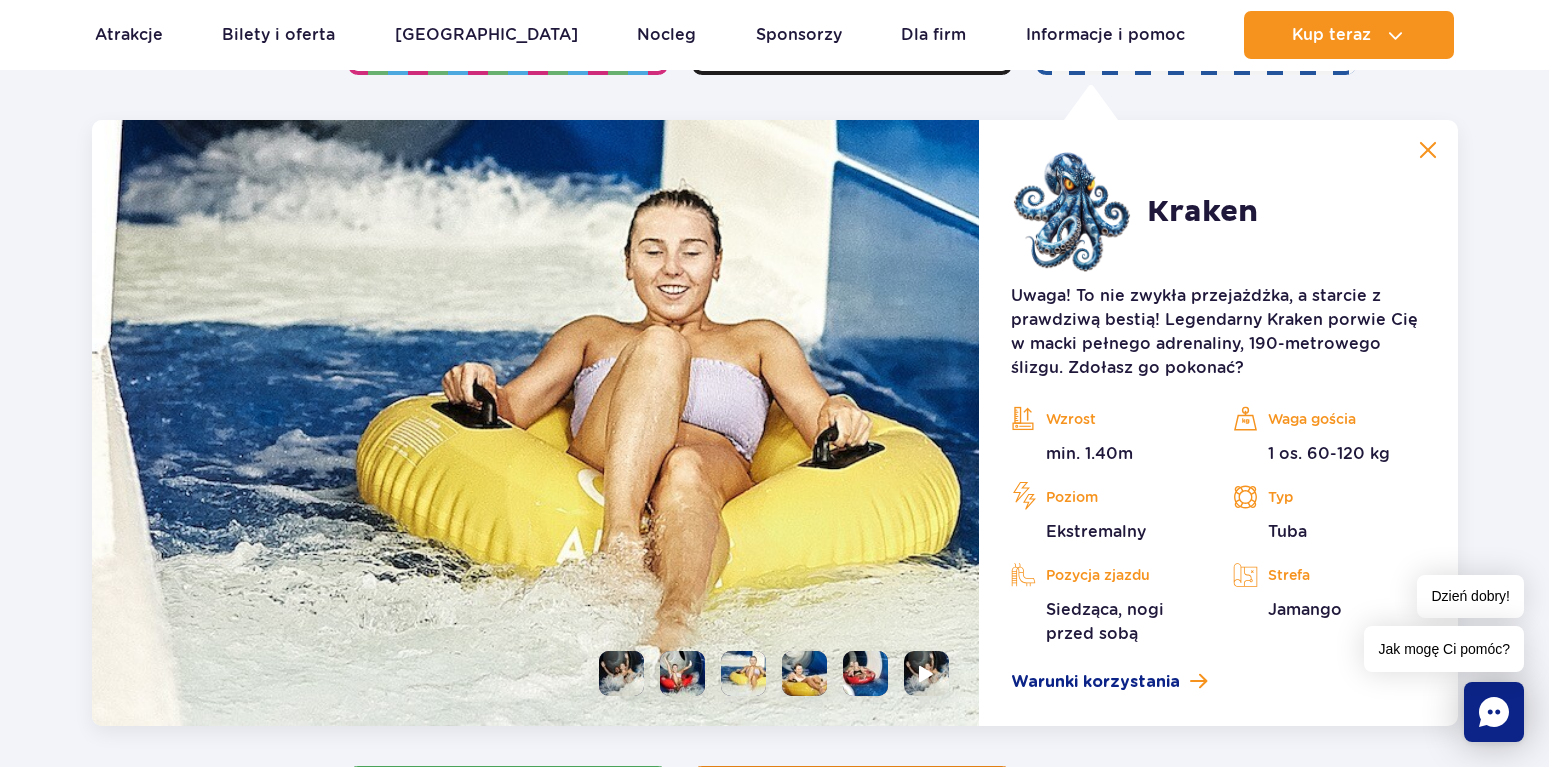 click at bounding box center (804, 673) 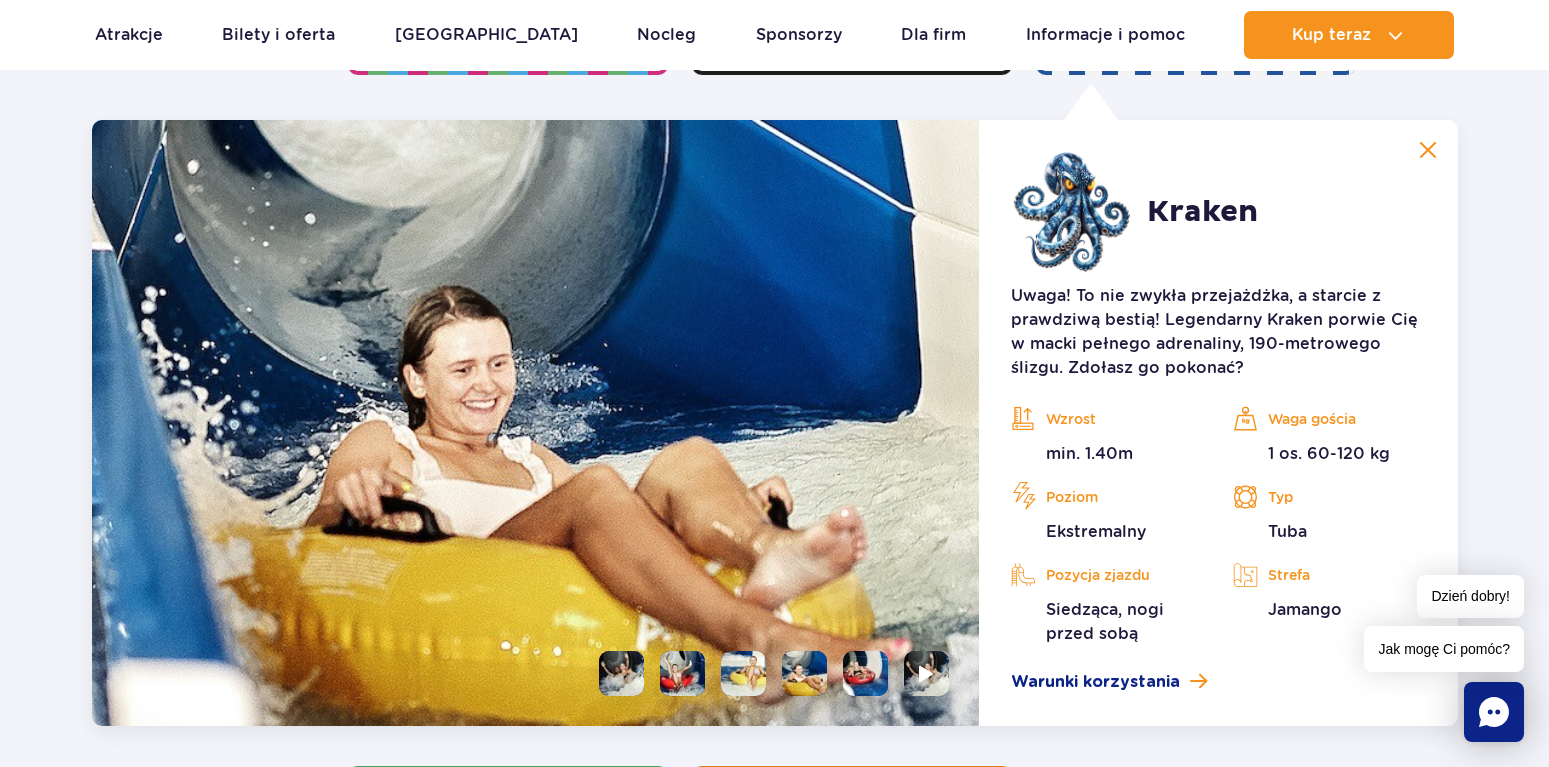 click at bounding box center (865, 673) 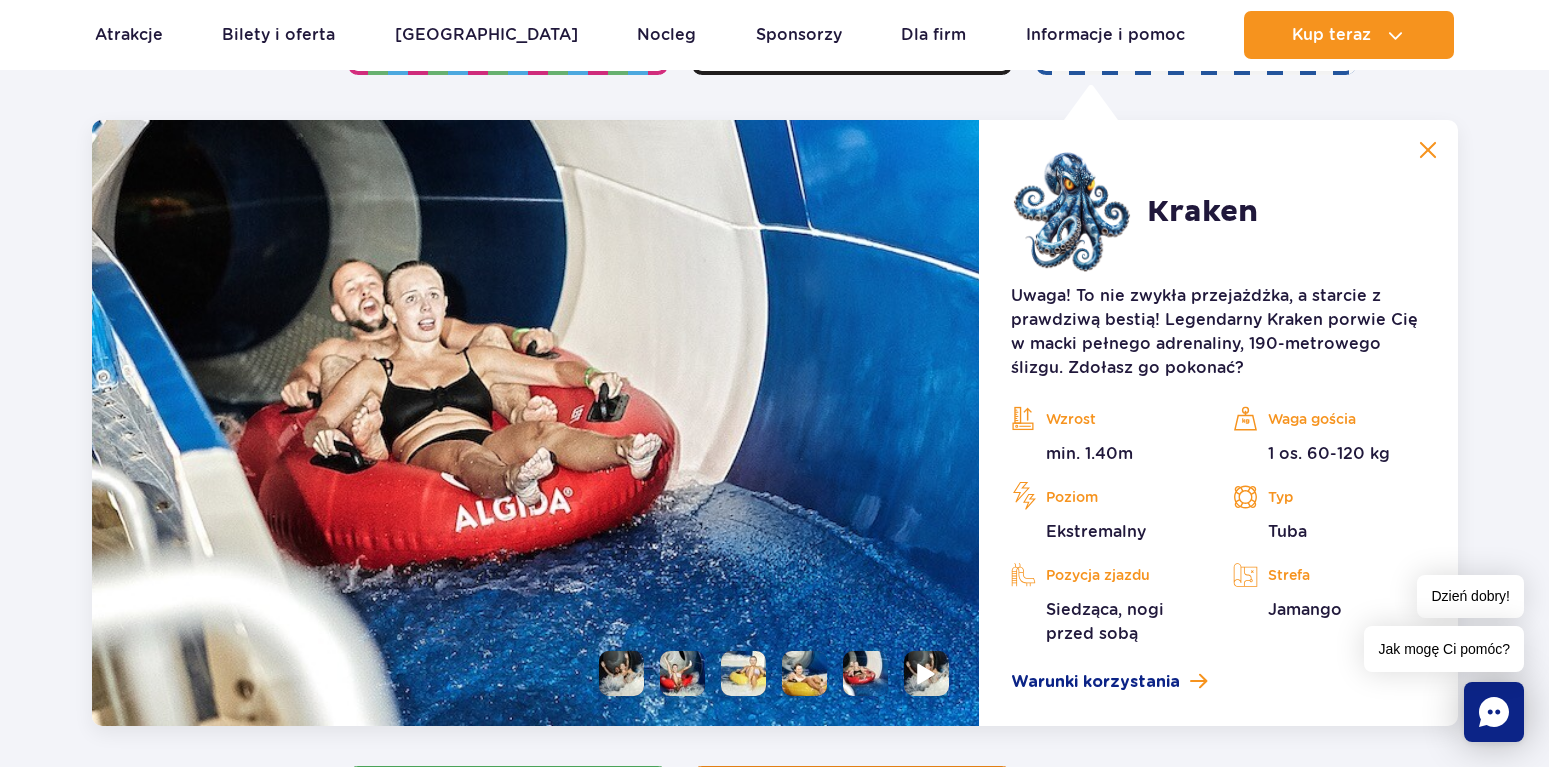 click at bounding box center (926, 673) 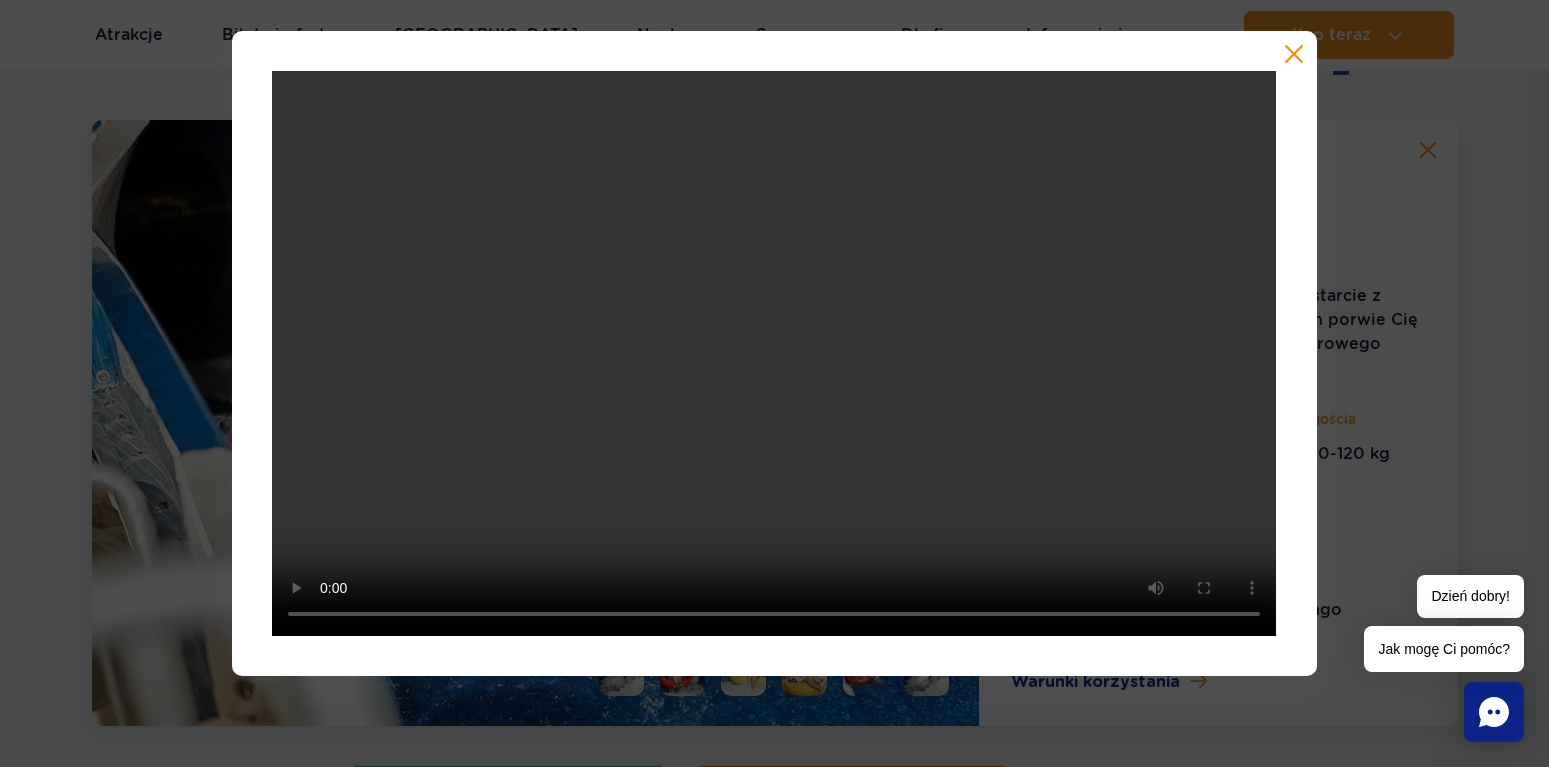 click at bounding box center (1294, 54) 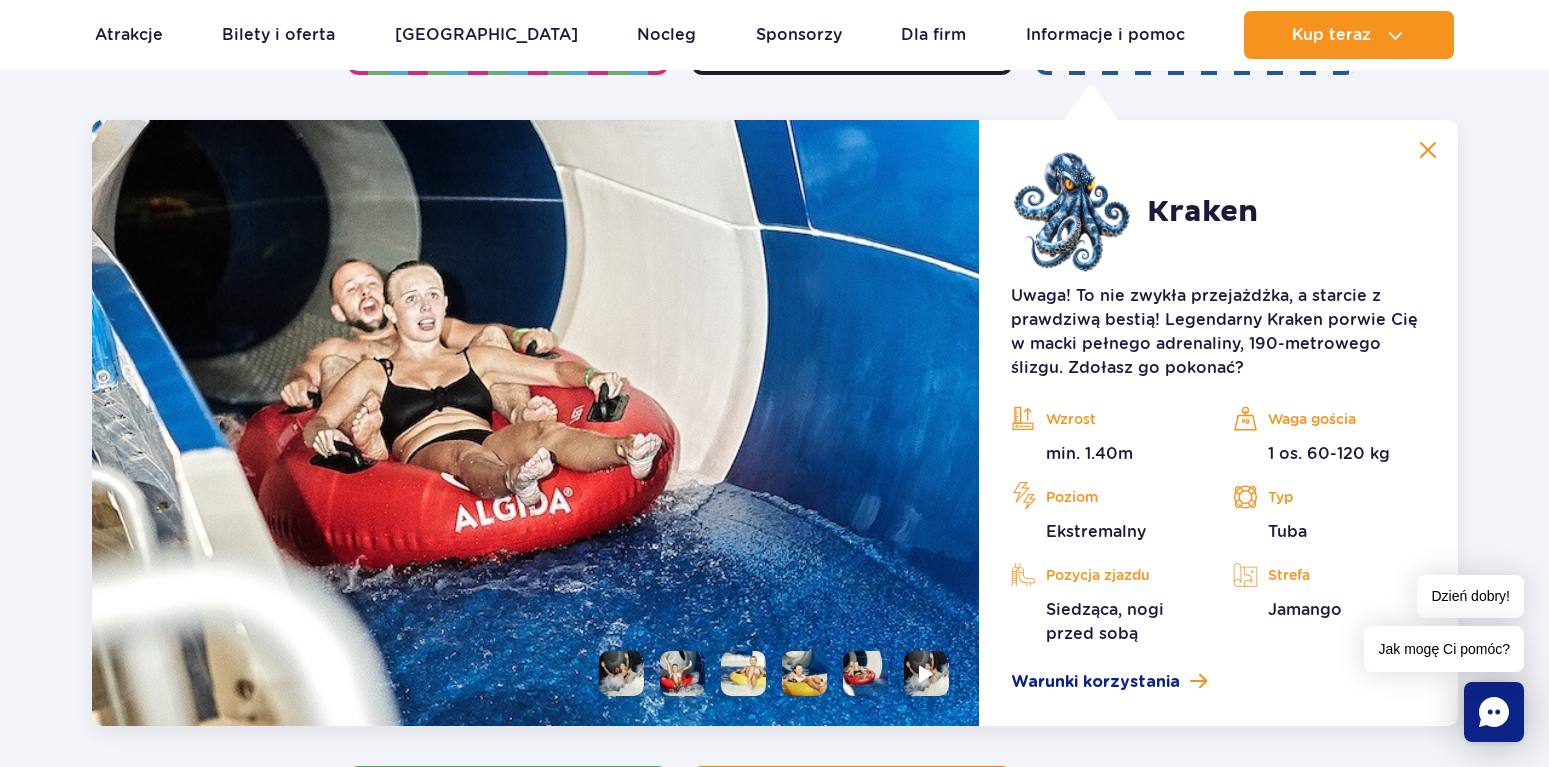 click at bounding box center (621, 673) 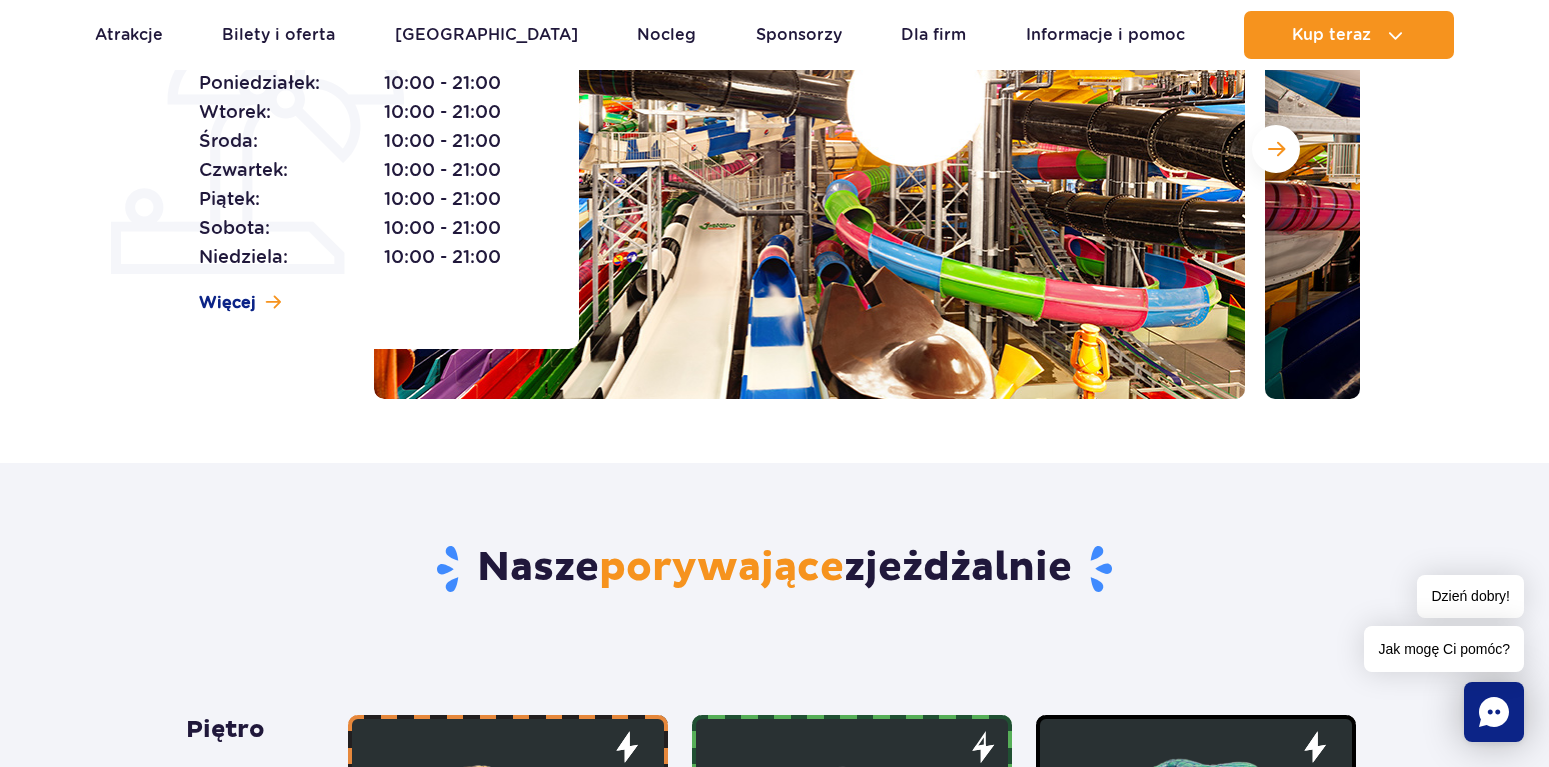 scroll, scrollTop: 17, scrollLeft: 0, axis: vertical 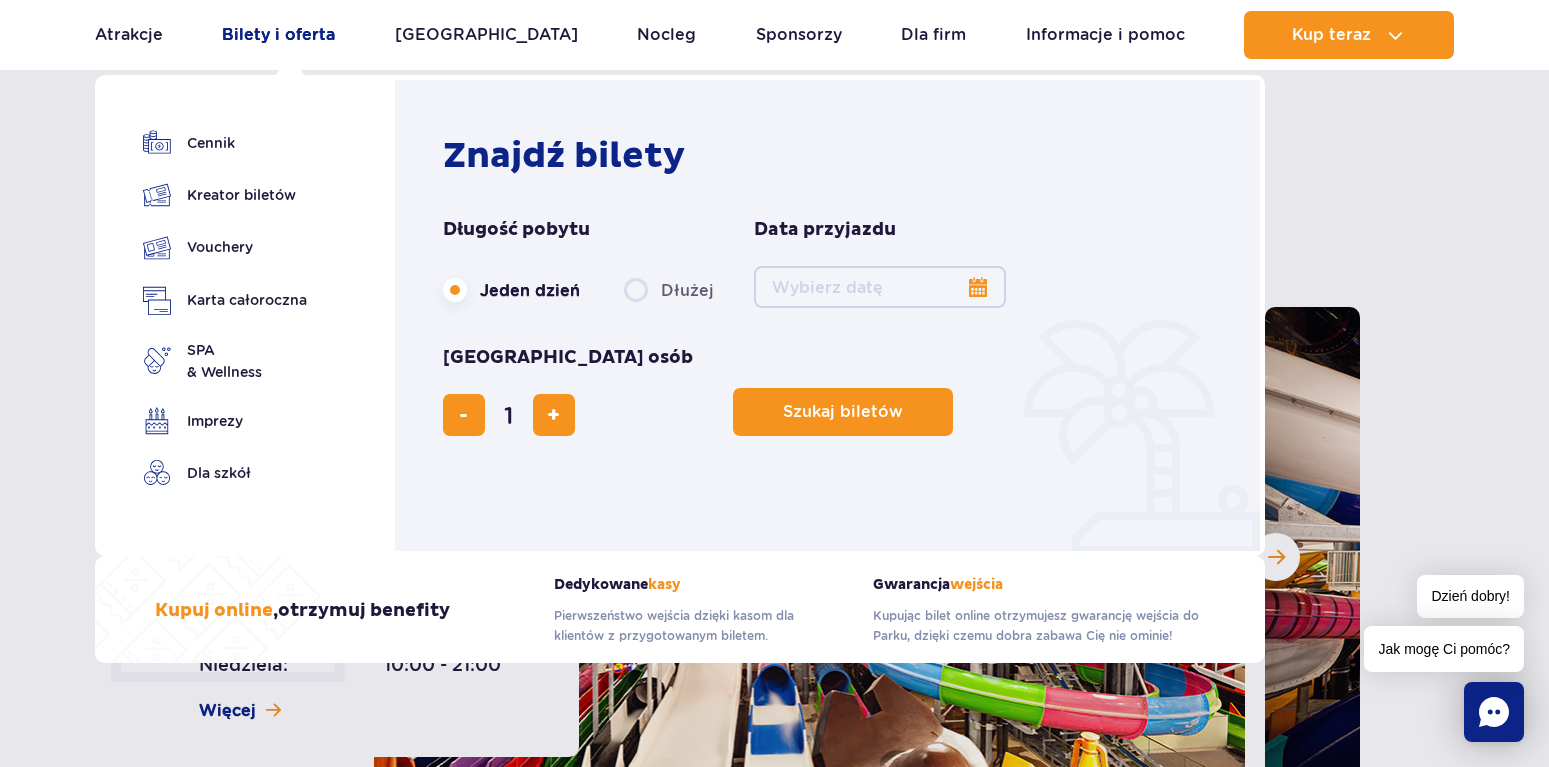 click on "Bilety i oferta" at bounding box center [278, 35] 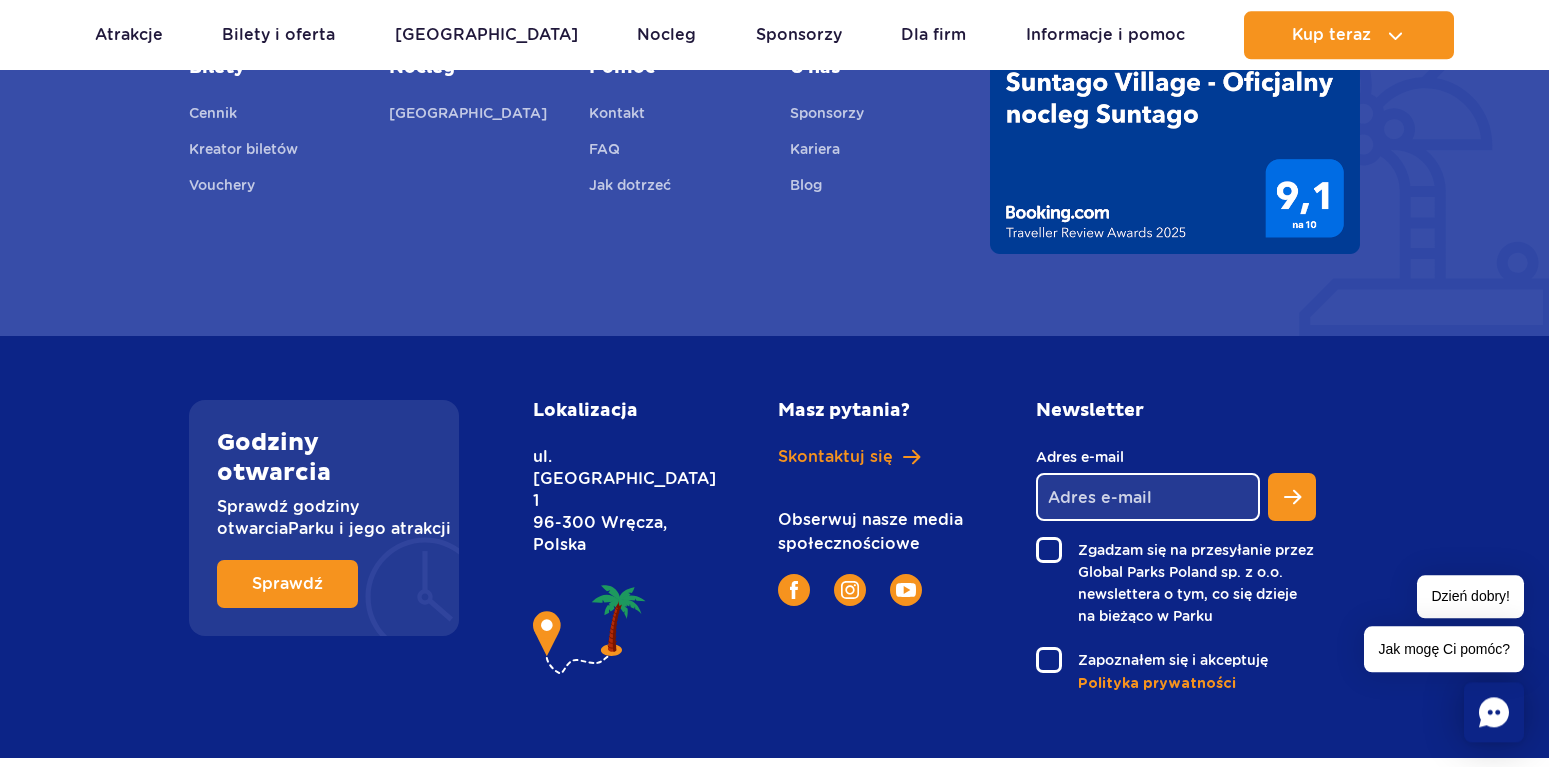 scroll, scrollTop: 2846, scrollLeft: 0, axis: vertical 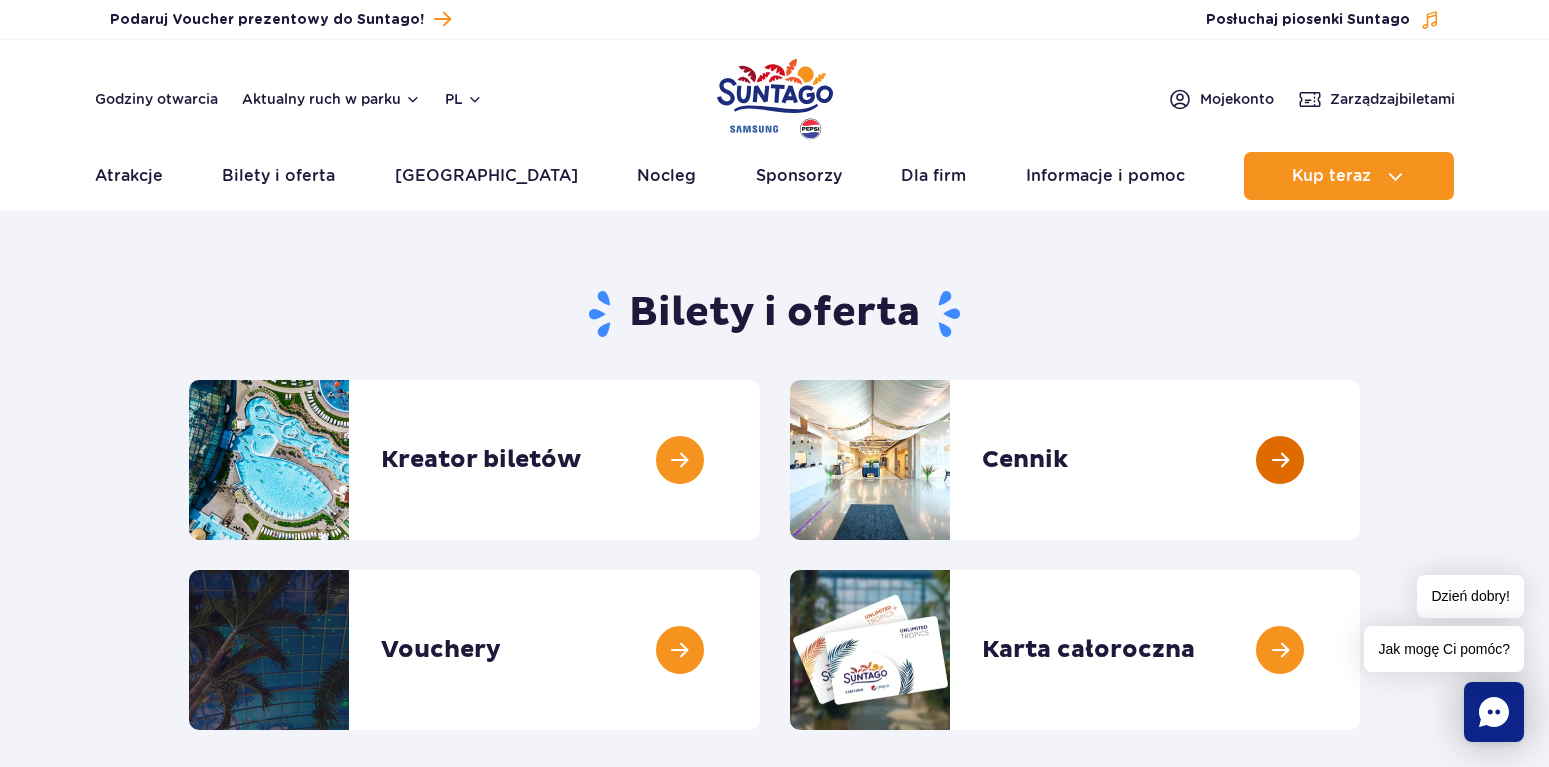 click at bounding box center [1360, 460] 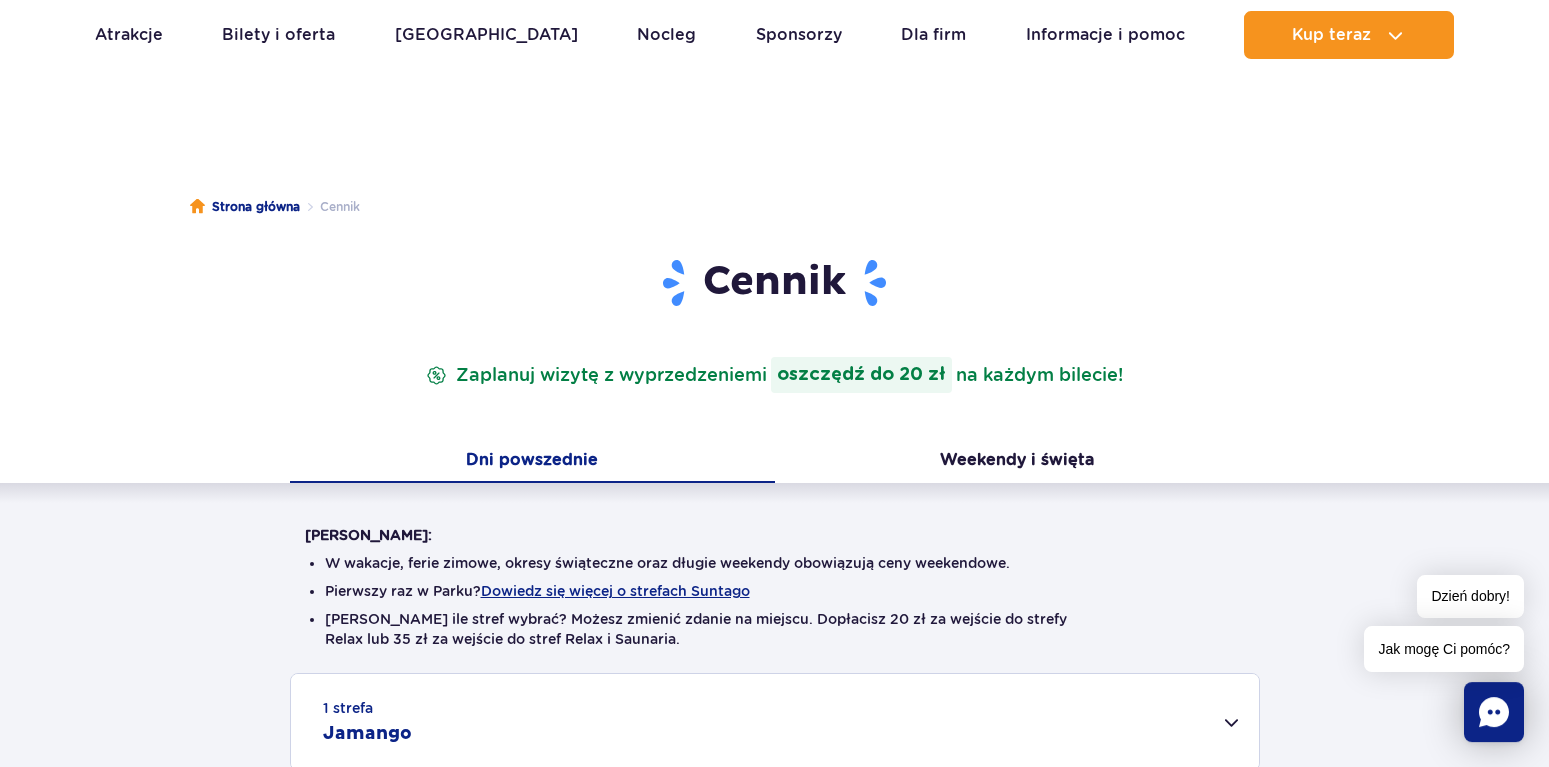 scroll, scrollTop: 102, scrollLeft: 0, axis: vertical 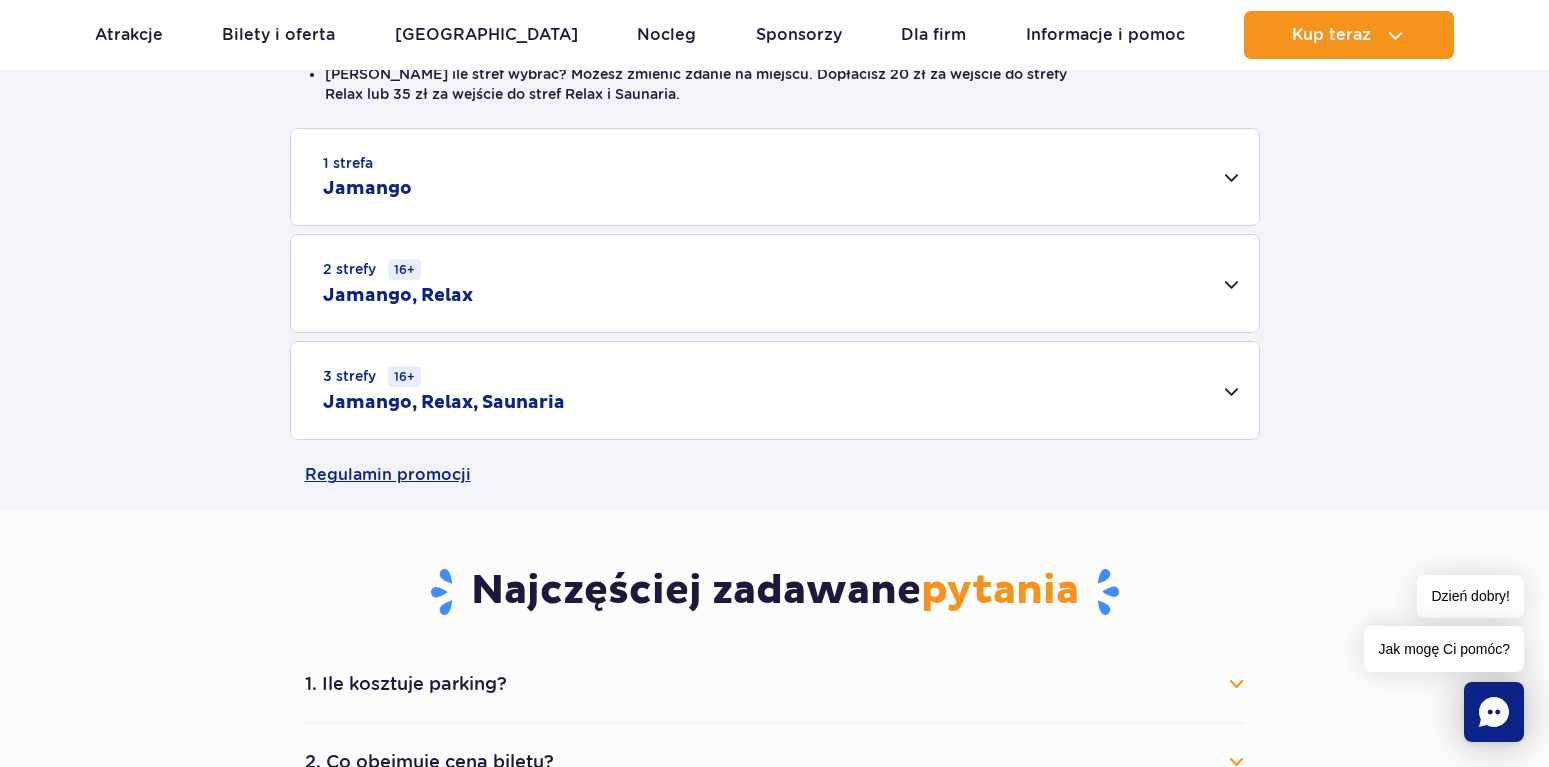 click on "1 strefa
Jamango" at bounding box center [775, 177] 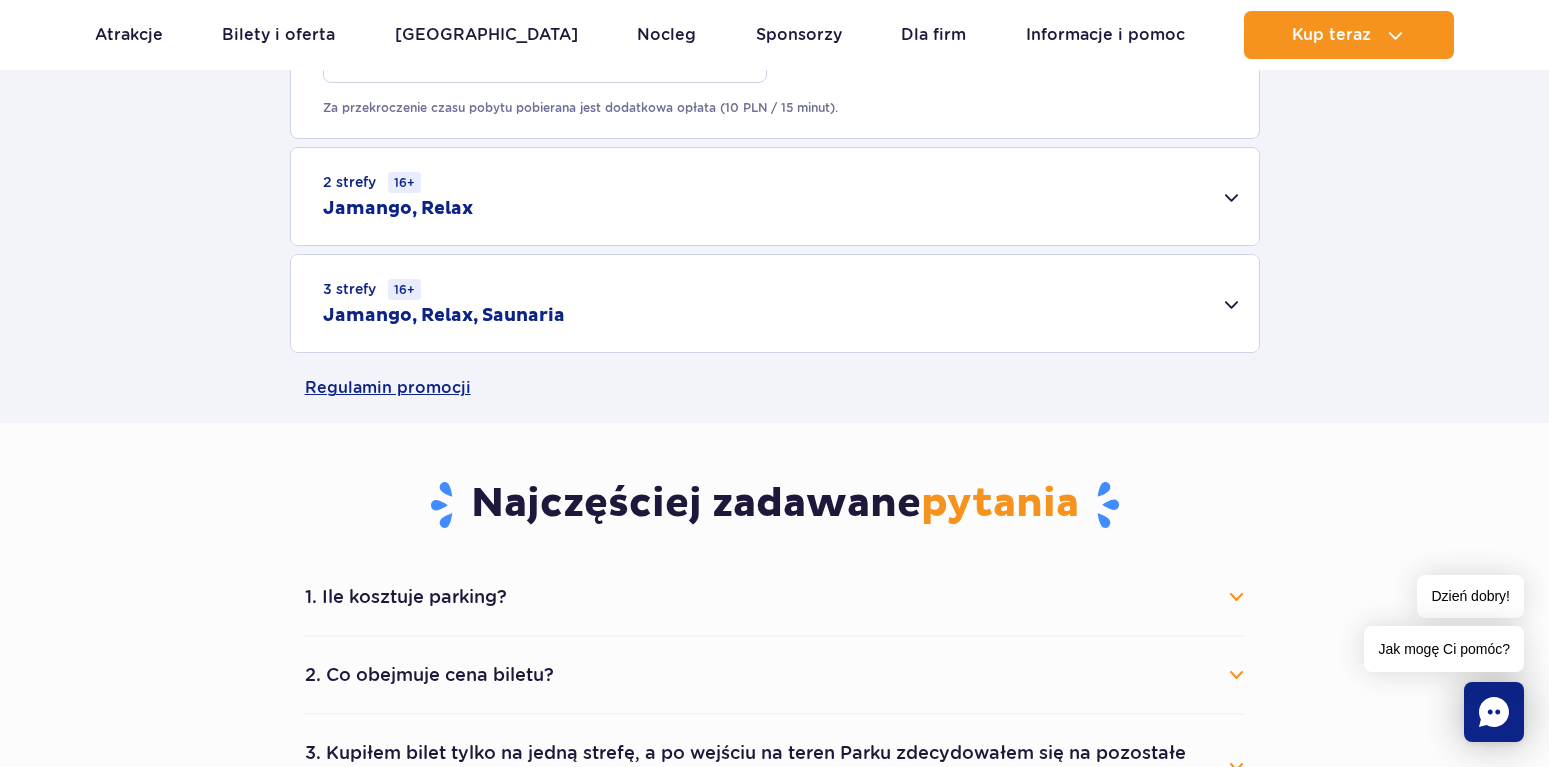 scroll, scrollTop: 1020, scrollLeft: 0, axis: vertical 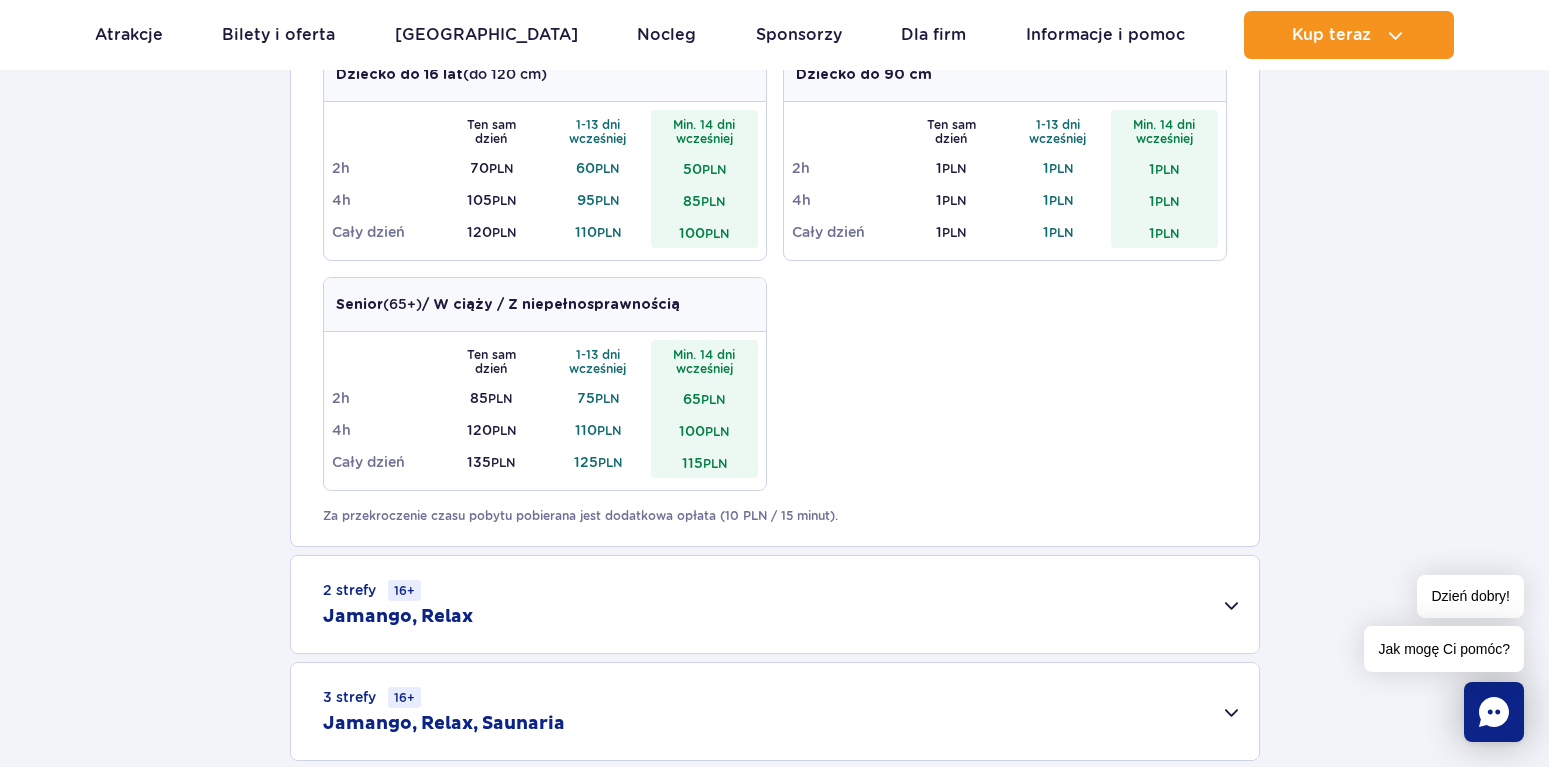 click on "120  PLN" at bounding box center [491, 232] 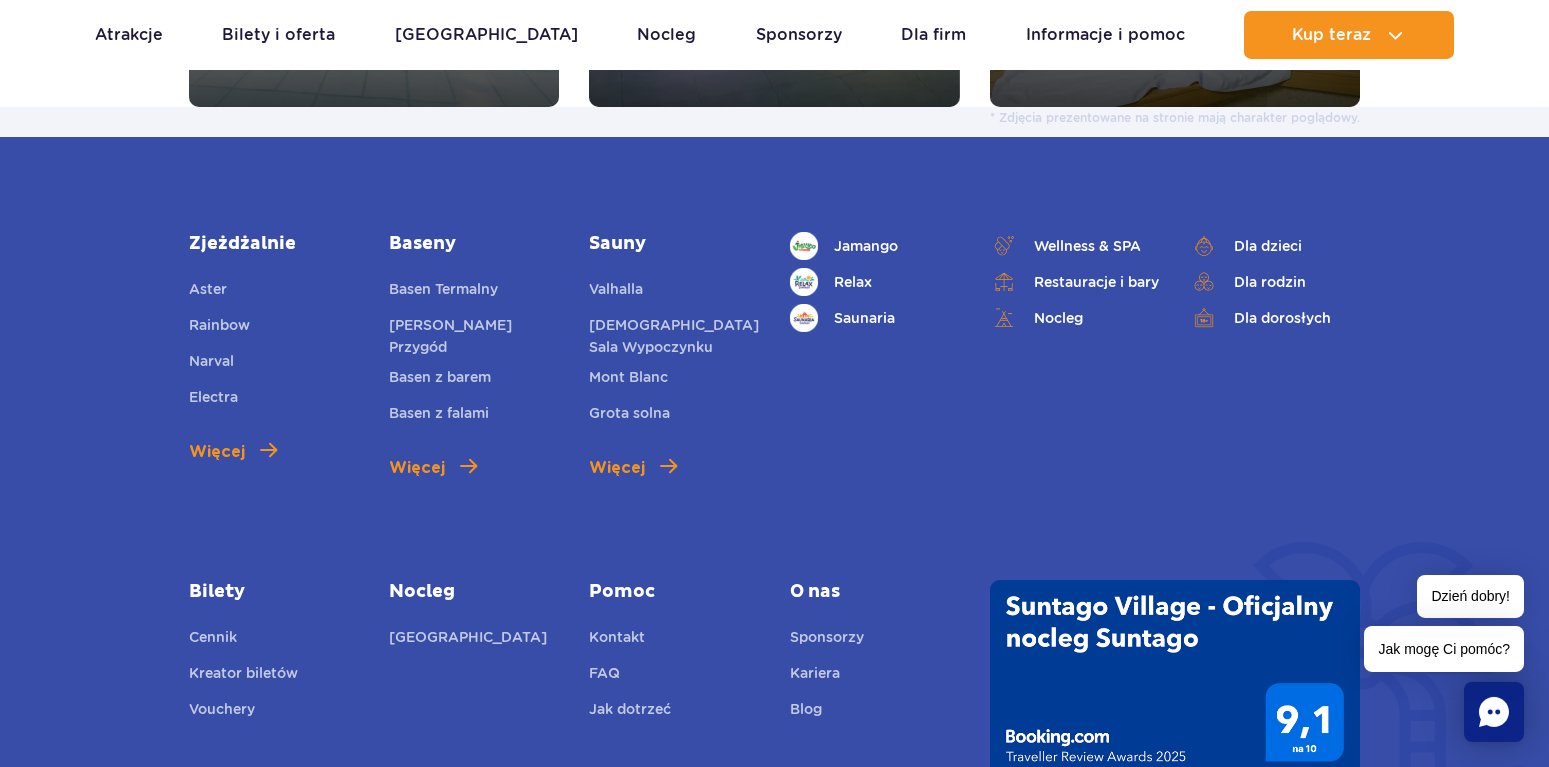scroll, scrollTop: 2687, scrollLeft: 0, axis: vertical 